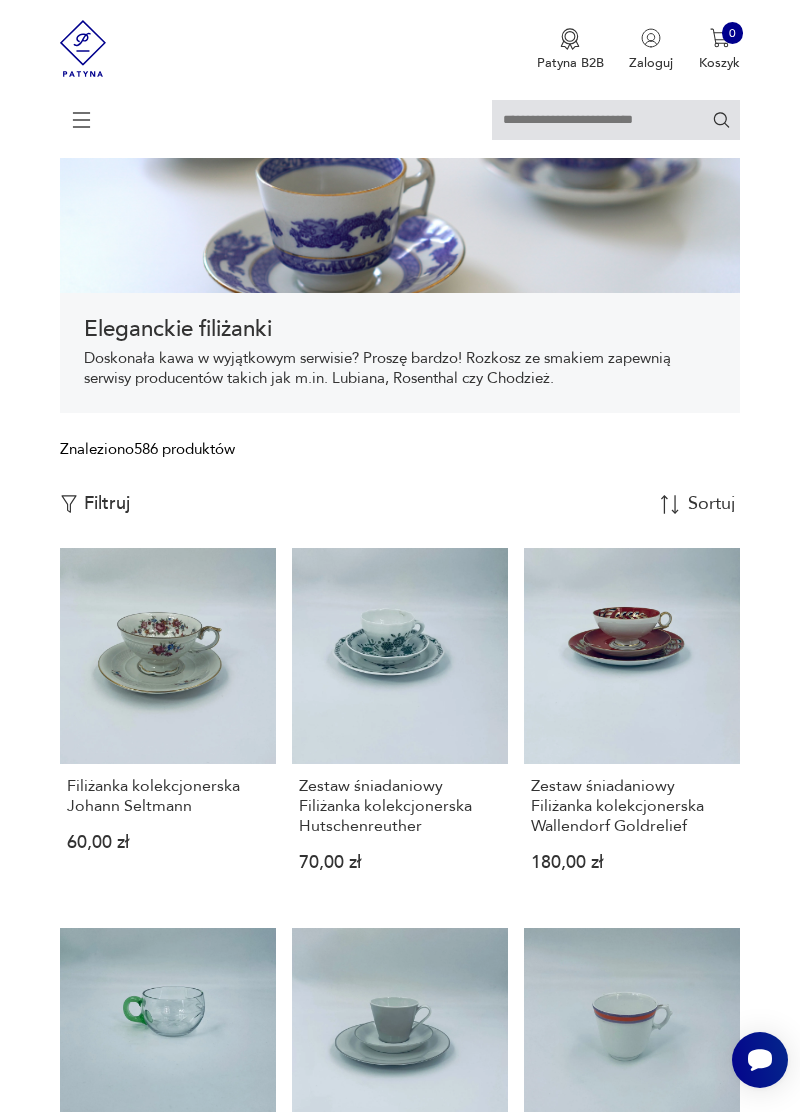 scroll, scrollTop: 0, scrollLeft: 0, axis: both 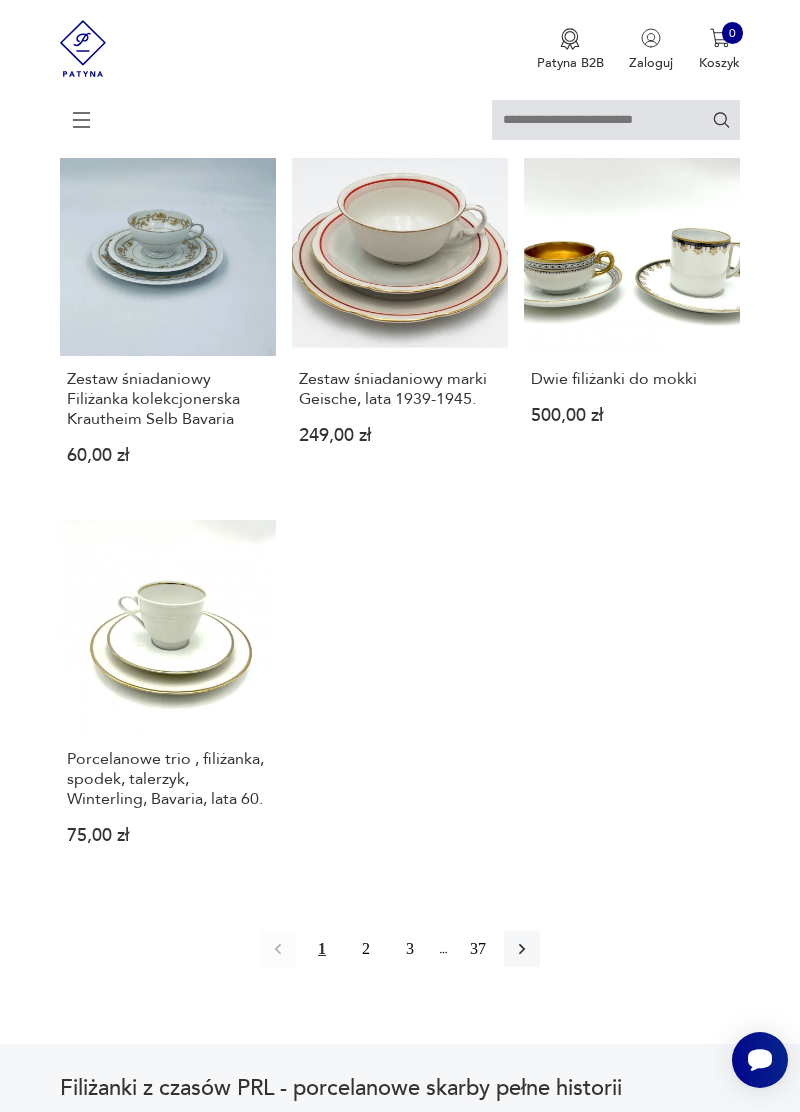 click on "2" at bounding box center [366, 949] 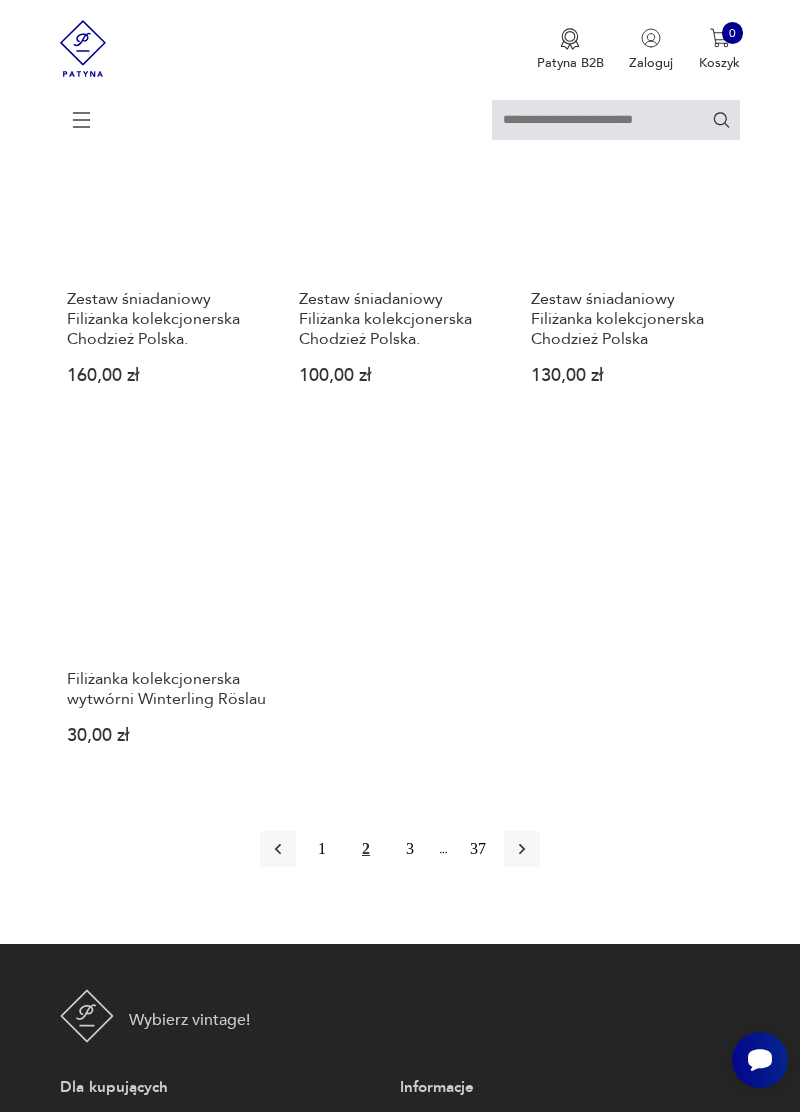 scroll, scrollTop: 2201, scrollLeft: 0, axis: vertical 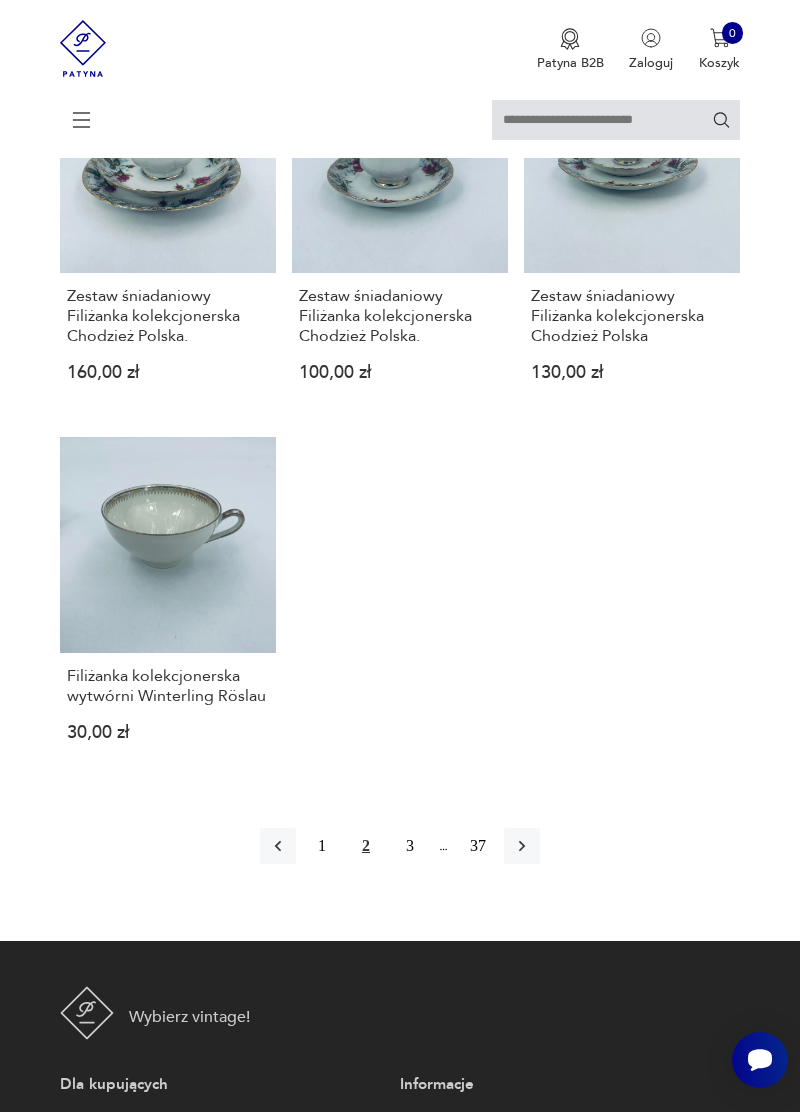 click on "3" at bounding box center [410, 846] 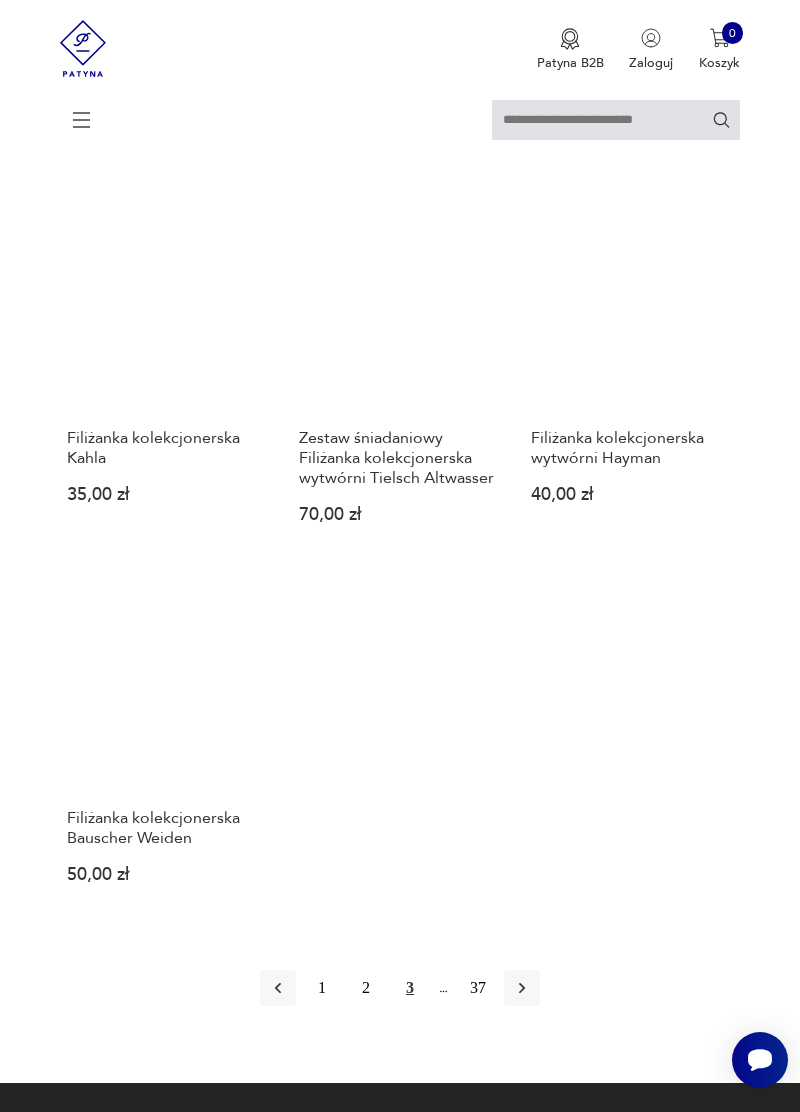 scroll, scrollTop: 2069, scrollLeft: 0, axis: vertical 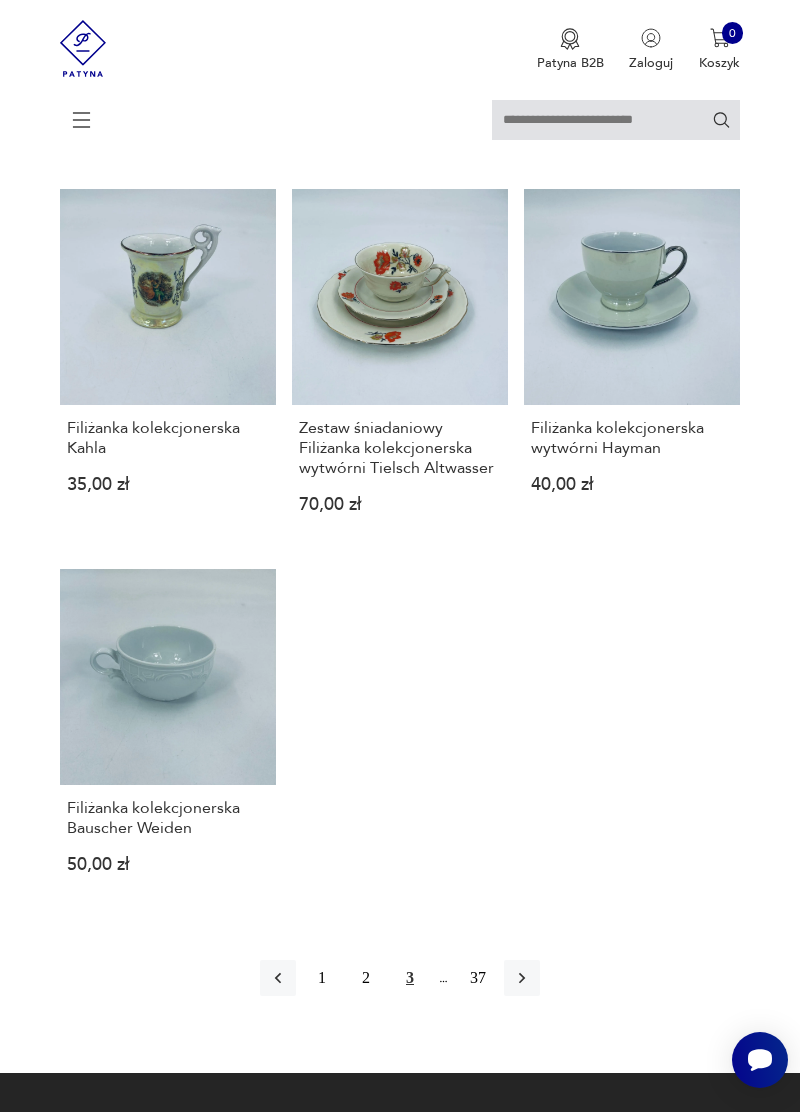 click 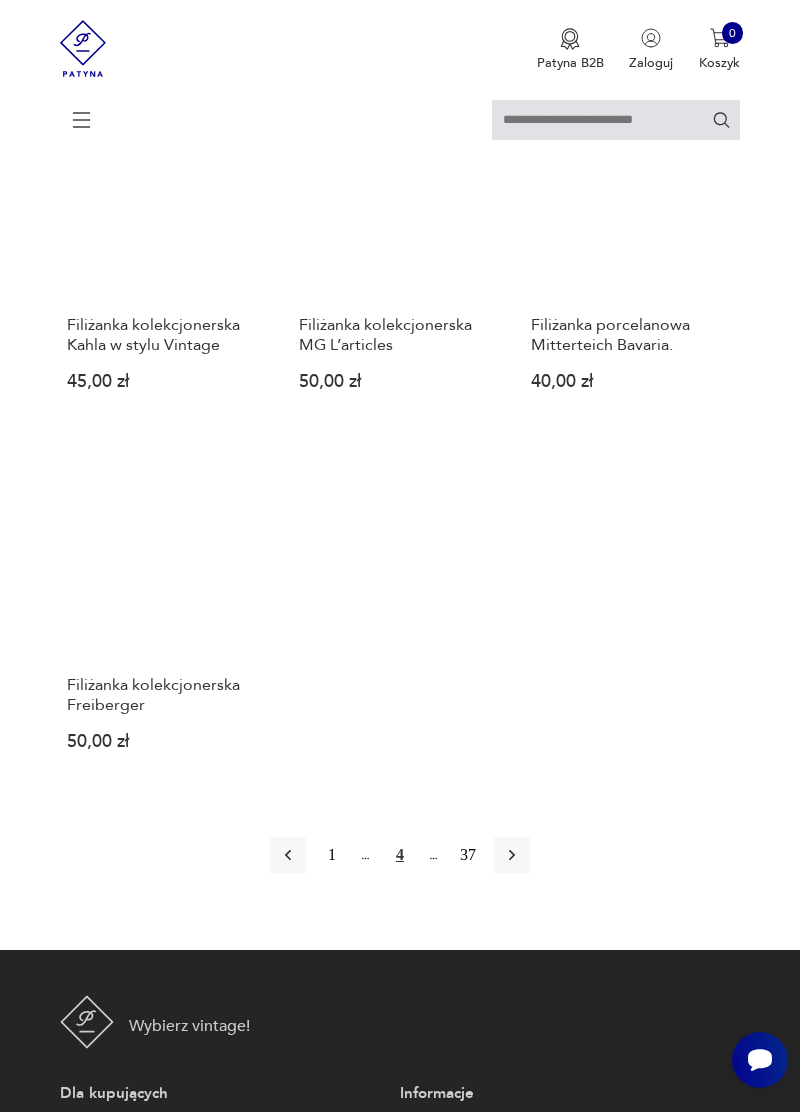 scroll, scrollTop: 2132, scrollLeft: 0, axis: vertical 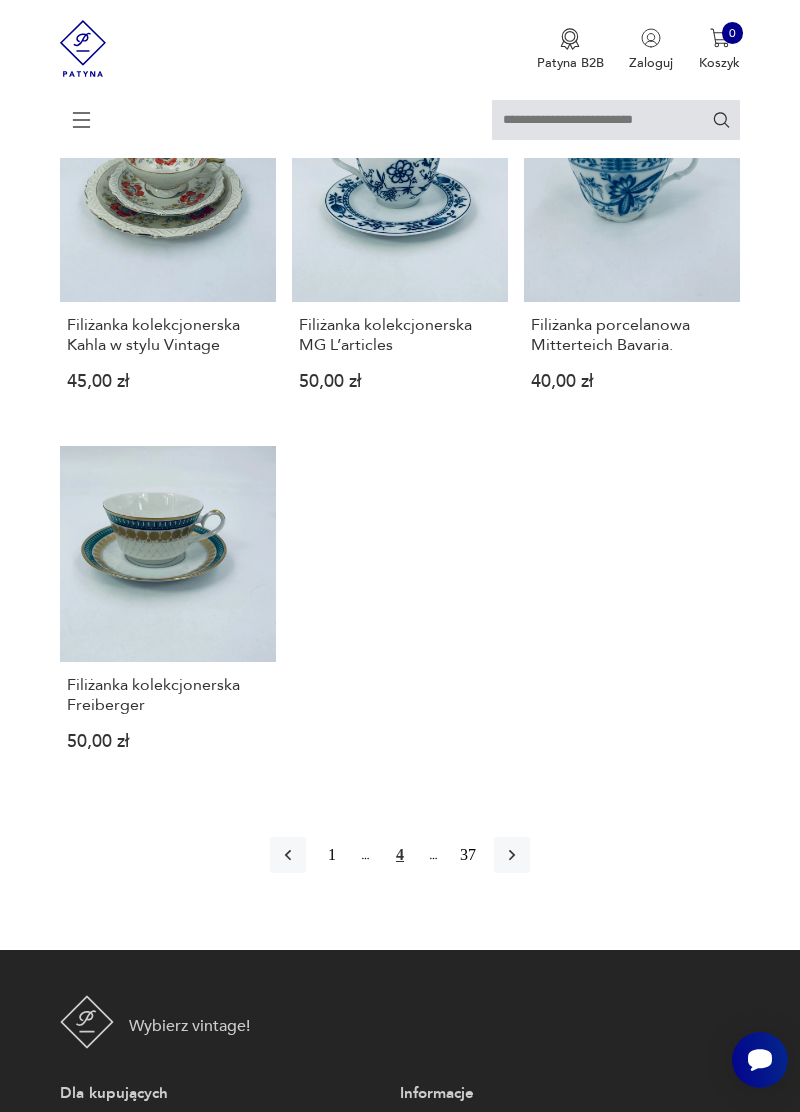 click at bounding box center (512, 855) 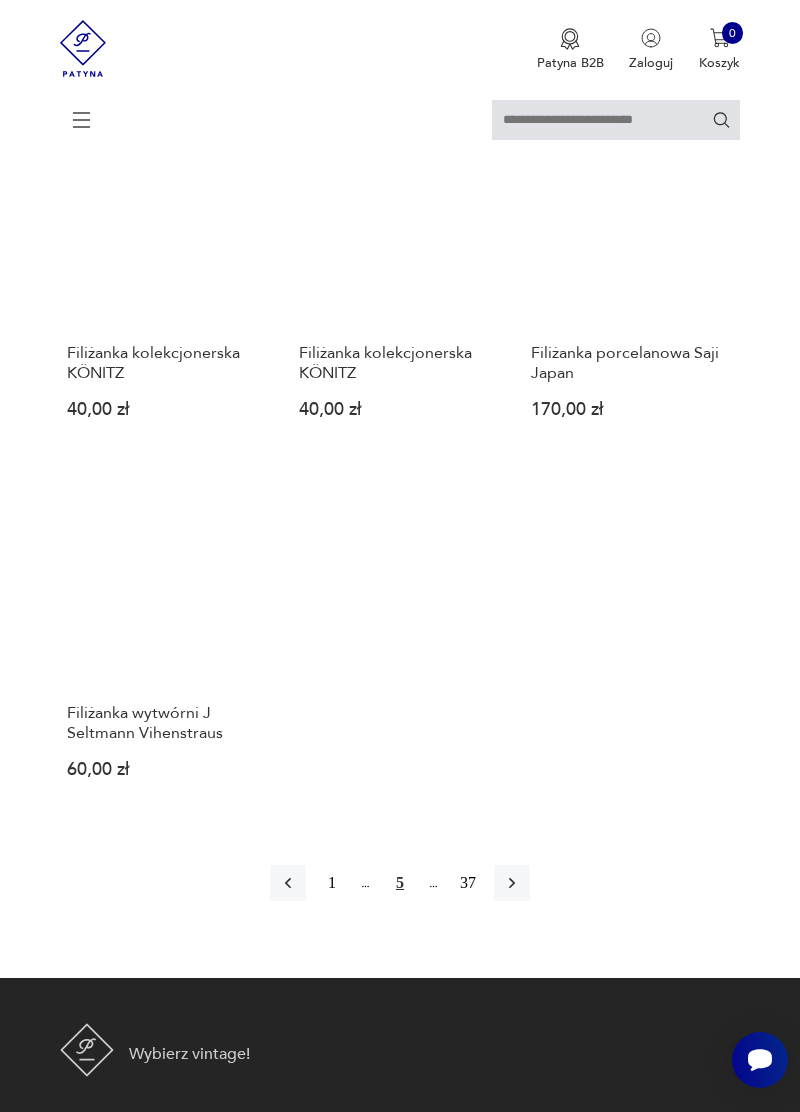 scroll, scrollTop: 2090, scrollLeft: 0, axis: vertical 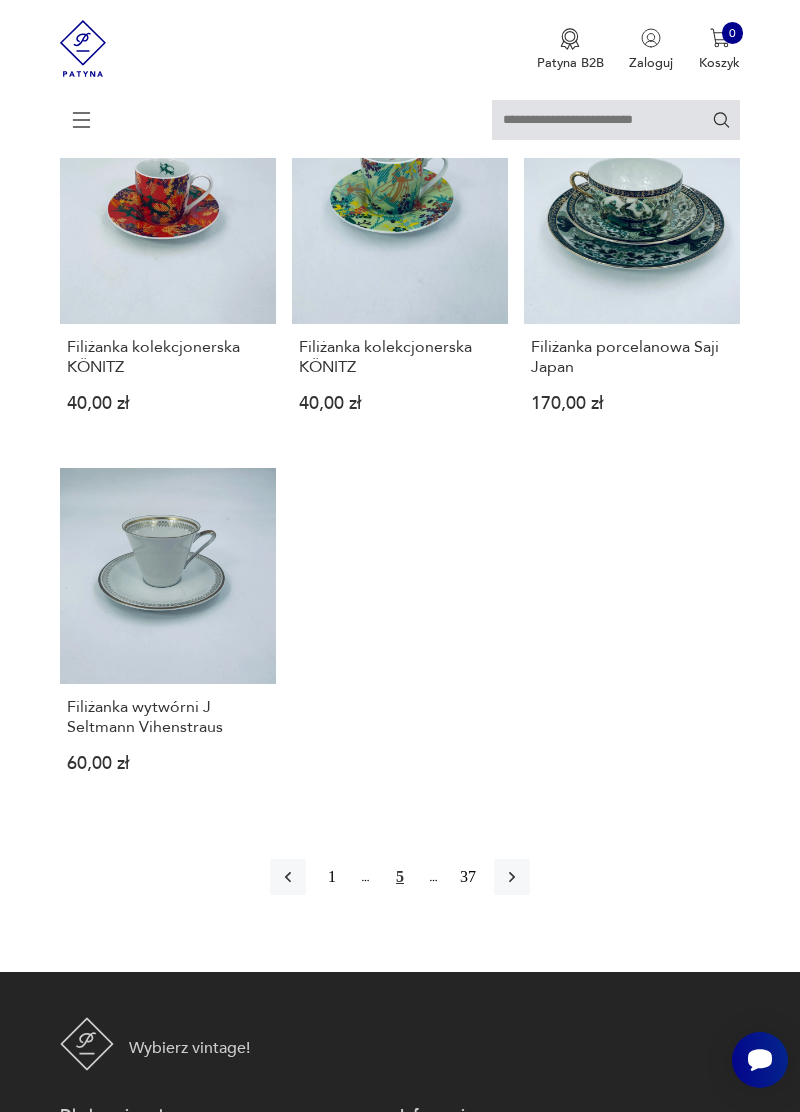 click at bounding box center (512, 877) 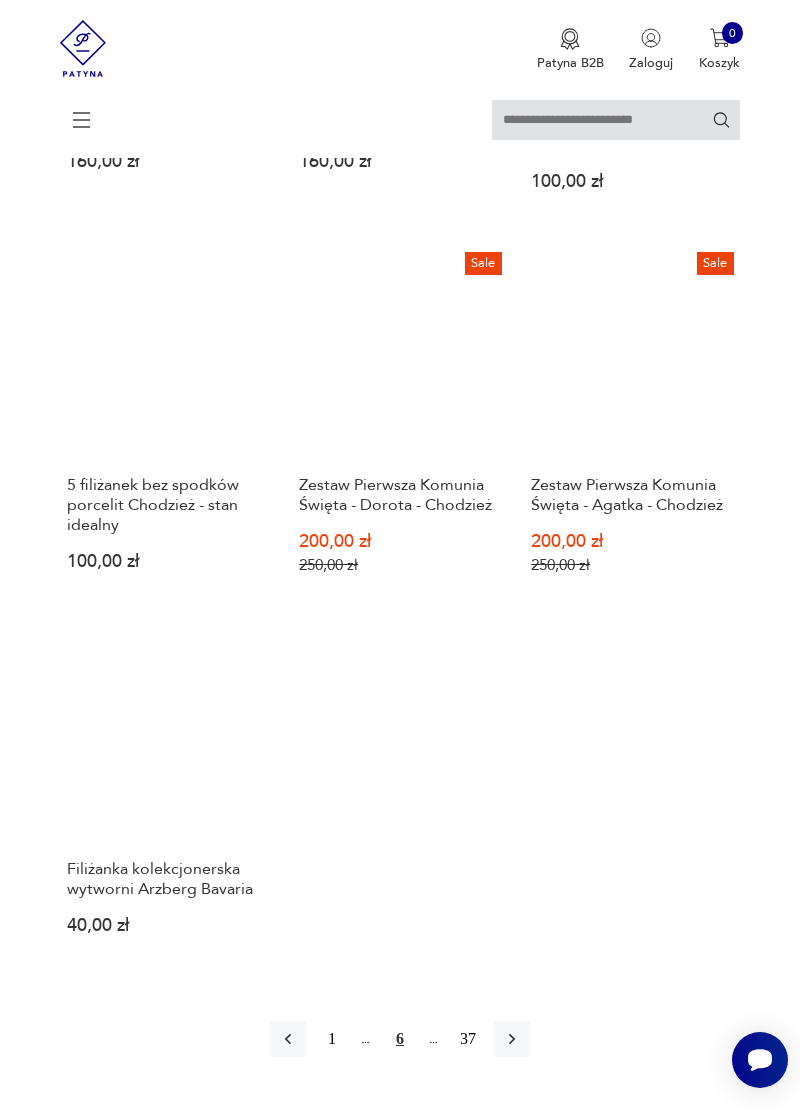 scroll, scrollTop: 1956, scrollLeft: 0, axis: vertical 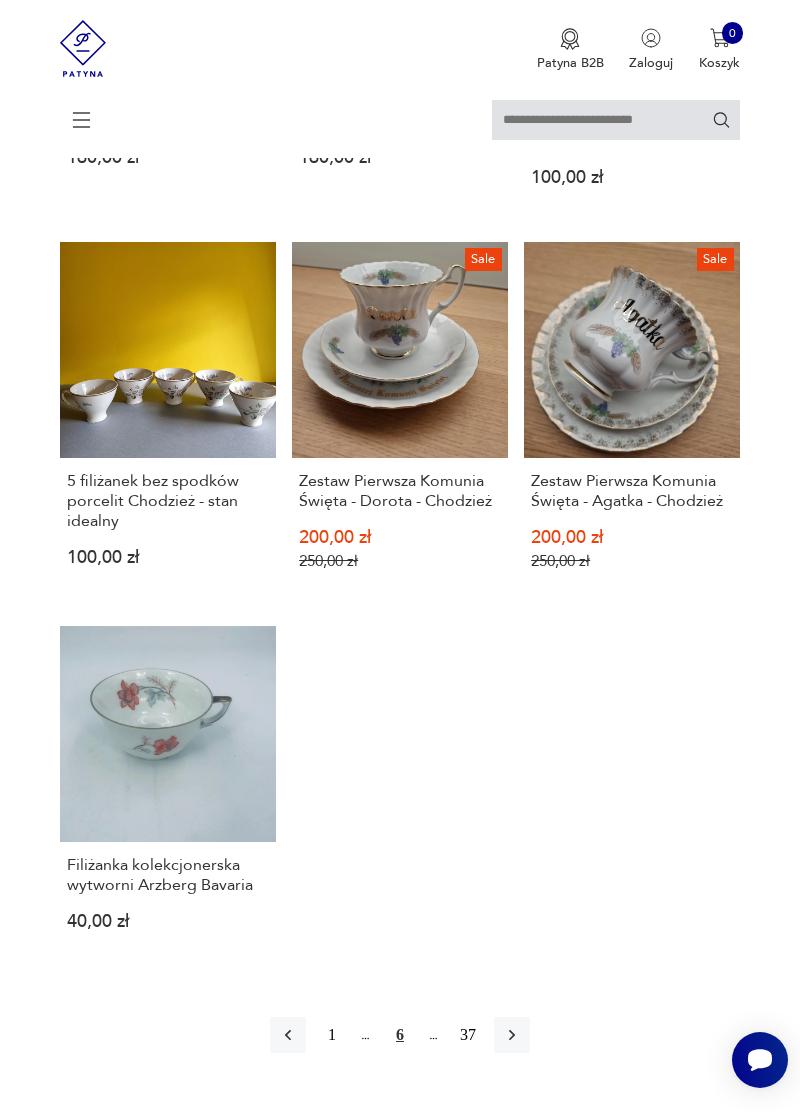 click 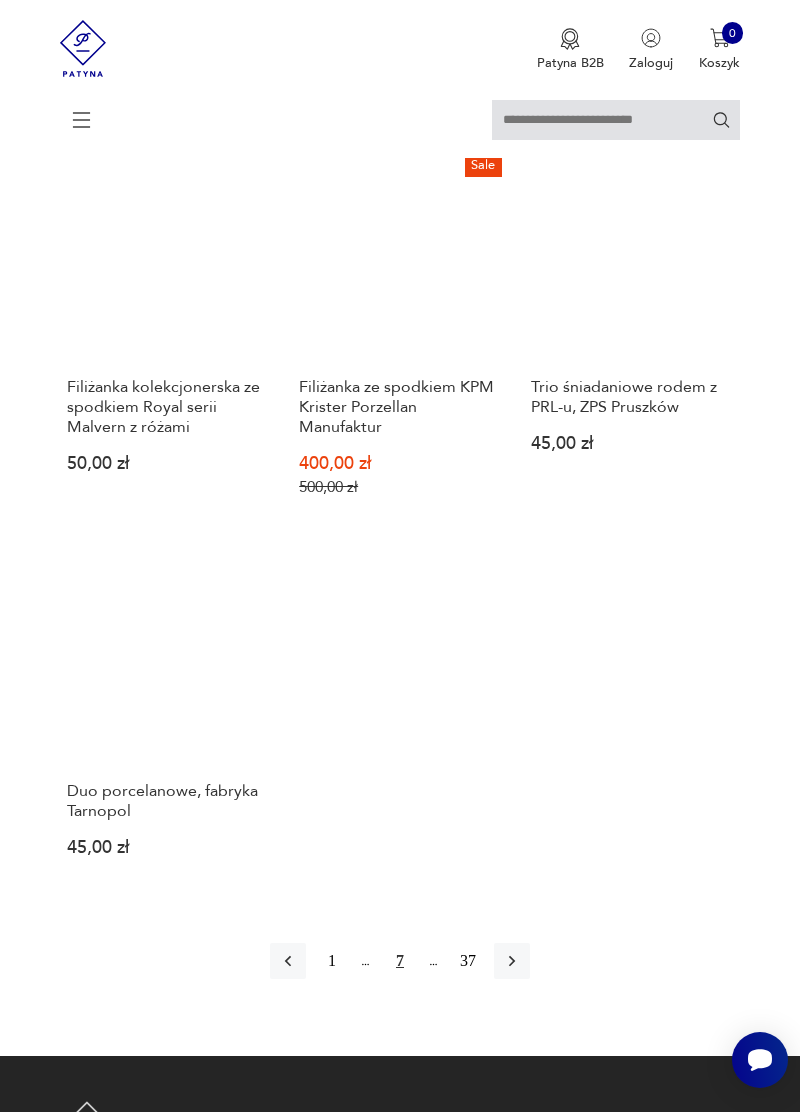 scroll, scrollTop: 2070, scrollLeft: 0, axis: vertical 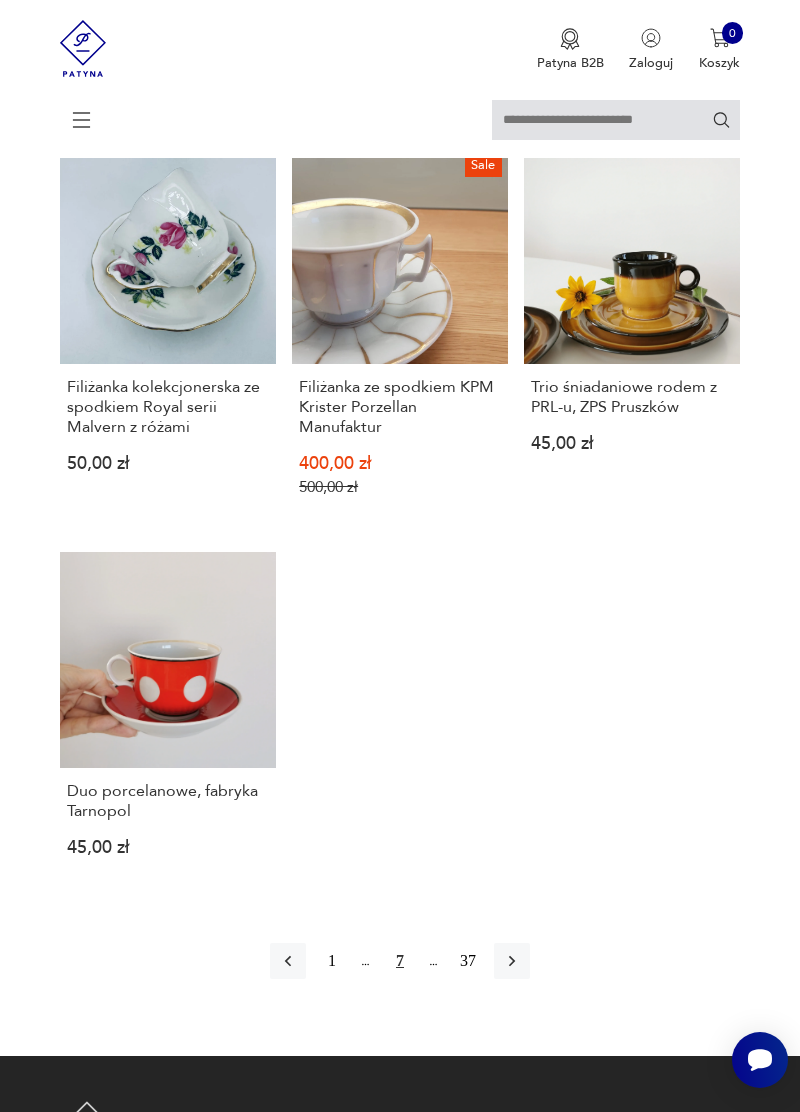 click at bounding box center (512, 961) 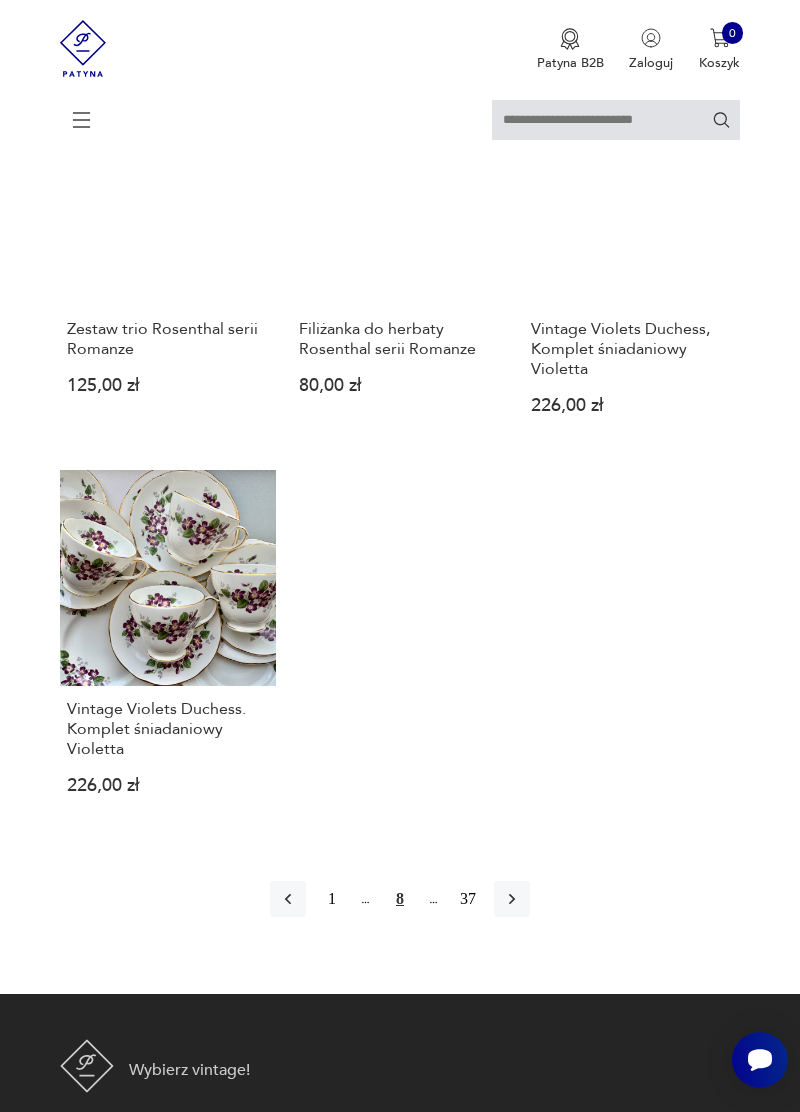 scroll, scrollTop: 2200, scrollLeft: 0, axis: vertical 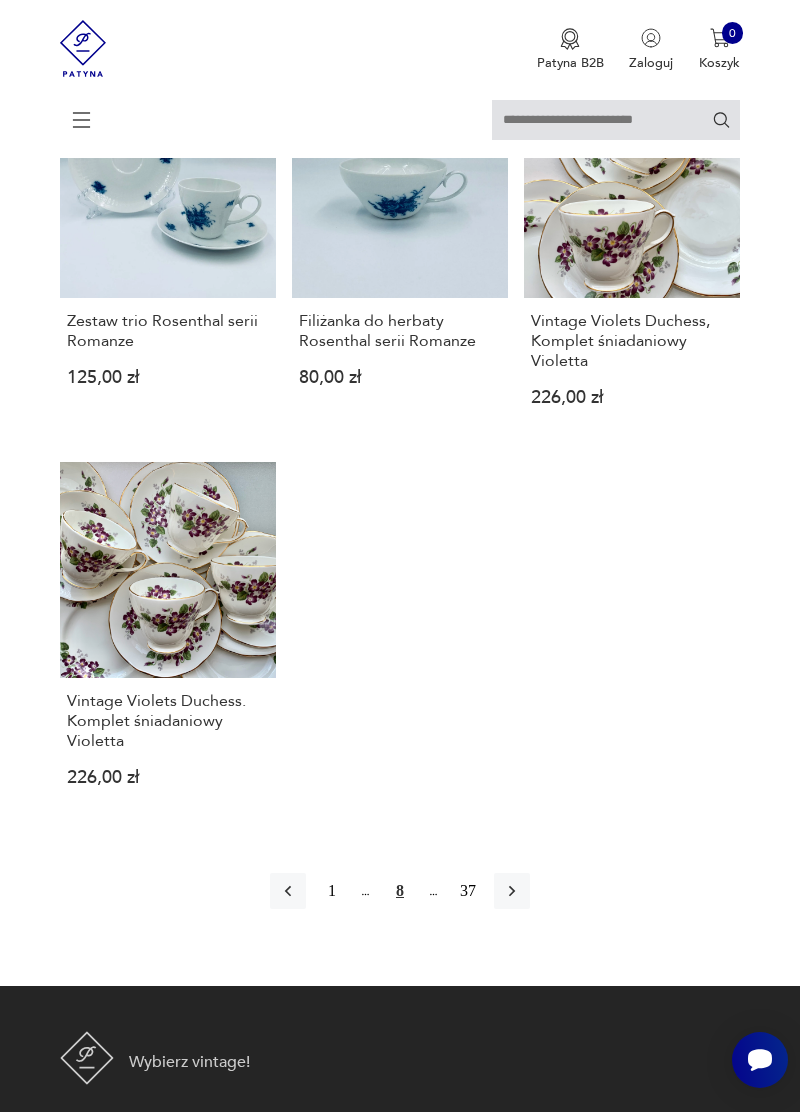 click 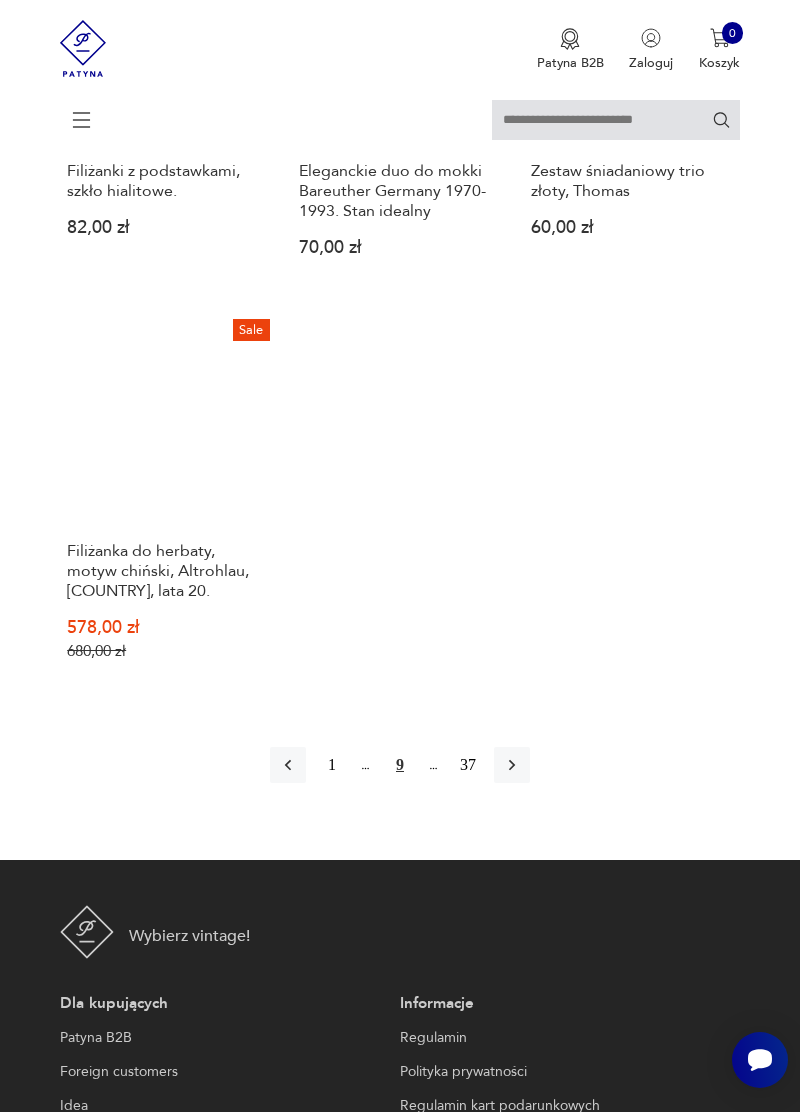 scroll, scrollTop: 2270, scrollLeft: 0, axis: vertical 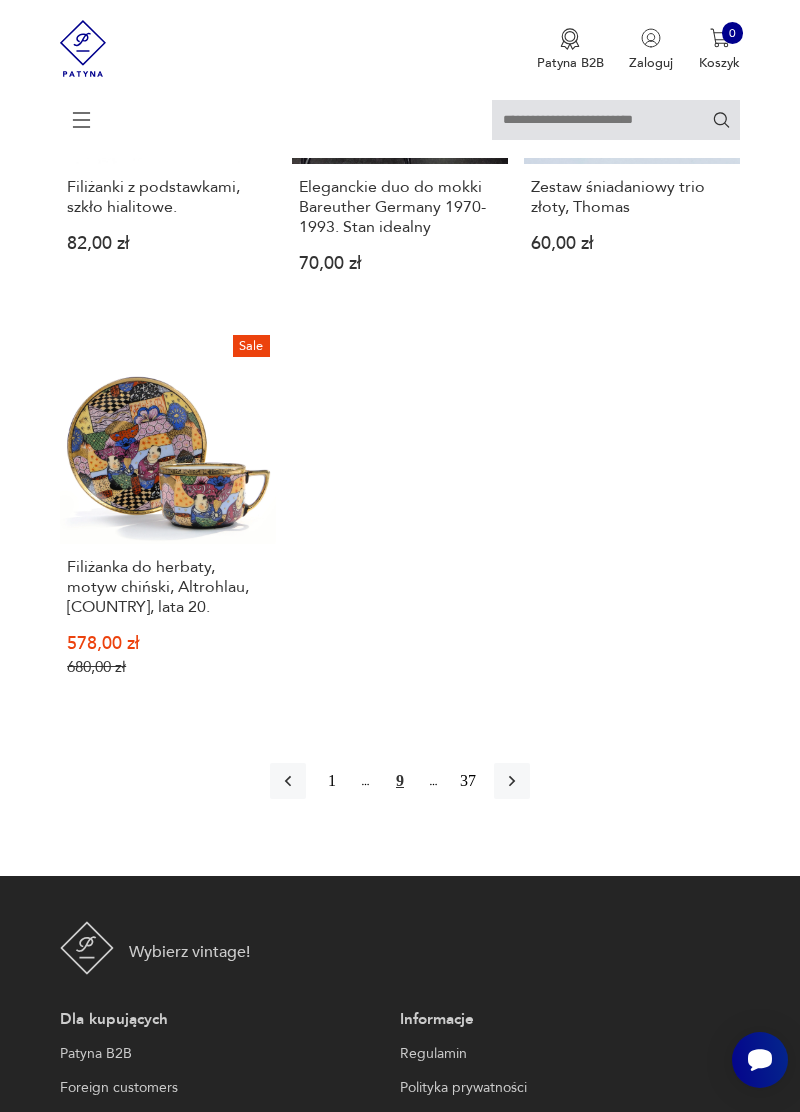 click at bounding box center (512, 781) 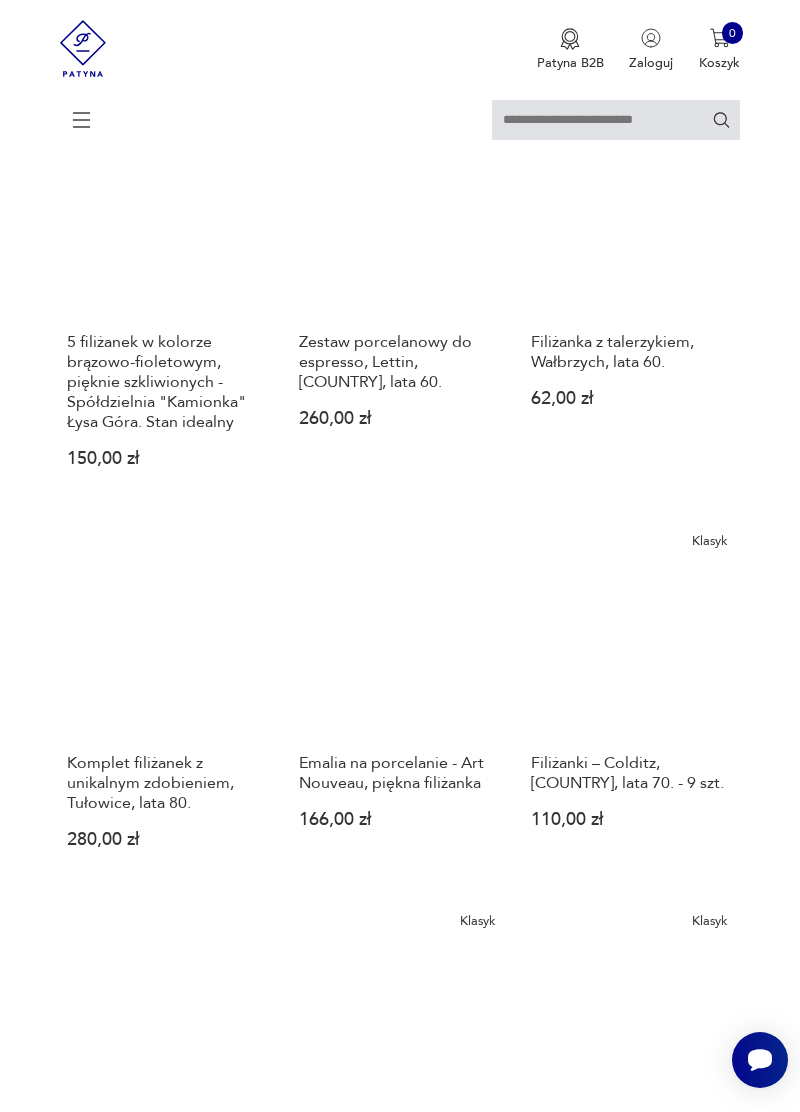 scroll, scrollTop: 1412, scrollLeft: 0, axis: vertical 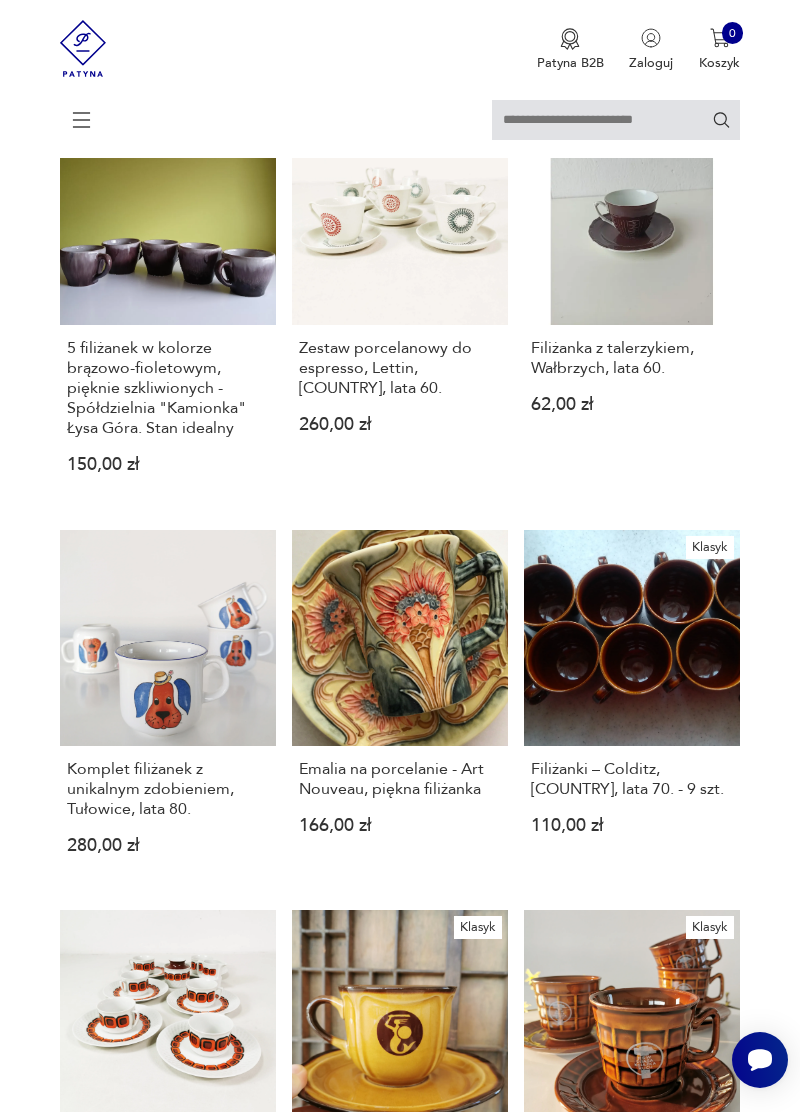 click on "Filtruj produkty Cena MIN MAX OK Promocja Datowanie OK Kraj pochodzenia Producent Projektant Stan przedmiotu Klasyk Kolor Tag Liczba sztuk 1 2 3 4 powyżej 4 Sygnatura Zdobienie brak inne malatura nadruk szkliwienie złocenie Tworzywo biskwit fajans inne porcelana porcelit Wyczyść filtry Znaleziono  586   produktów Filtruj Sortuj według daty dodania Sortuj według daty dodania Sale Zestaw śniadaniowy, Rosenthal, [COUNTRY], lata 20. 2193,00 zł 2580,00 zł Klasyk Filiżanka Giesche (późniejsze Bogucie) z lat 1928-29 w bardzo dobrym stanie 60,00 zł Klasyk Piękna filiżanka z motywem gór i Zakopanego, Carl Tielsch (1945-52) - stan idealny 90,00 zł Współczesna, ale bardzo elegancka, filiżanka do espresso ze spodkiem, Seltmann Weiden 60,00 zł Zestaw kawowo-deserowy Art-Deco, Rosenthal, proj. Raymond Loewy, lata 50. 1250,00 zł 2 filiżanki Giesche. Zdobienie kwiatowe. Brak spodków. Stan idealny 70,00 zł Klasyk 150,00 zł Zestaw porcelanowy do espresso, Lettin, [COUNTRY], lata 60. 260,00 zł 1" at bounding box center (400, 505) 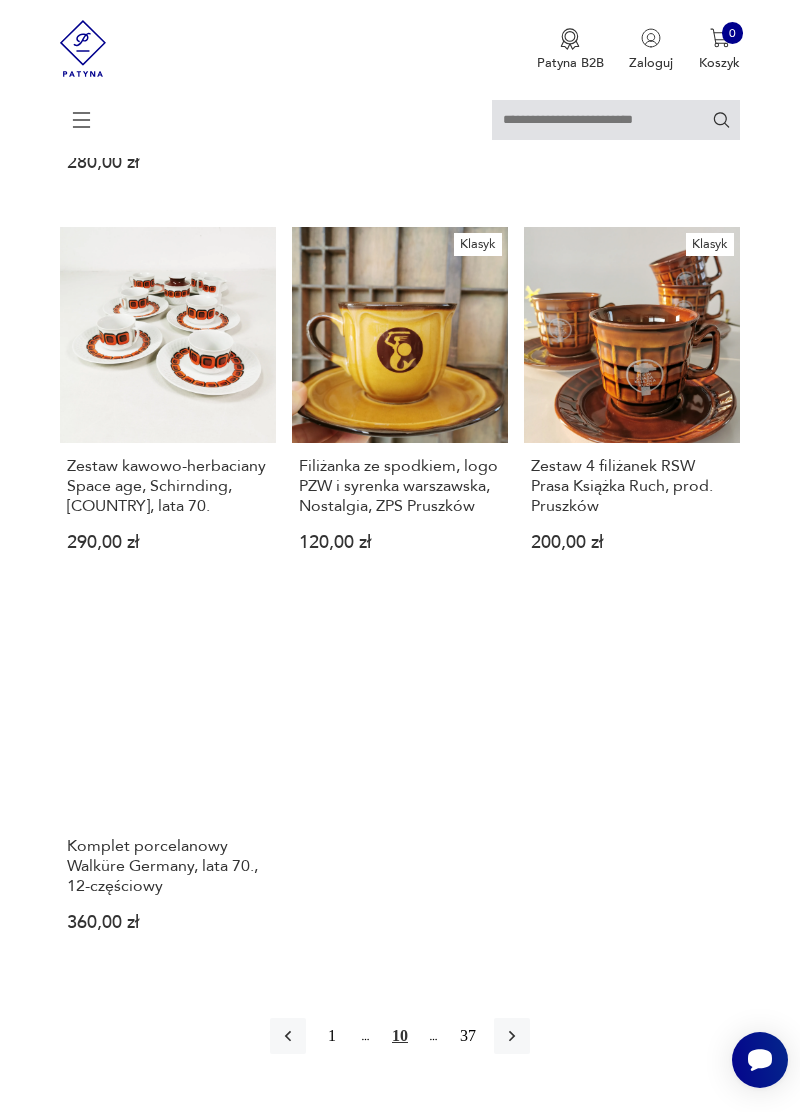 scroll, scrollTop: 2100, scrollLeft: 0, axis: vertical 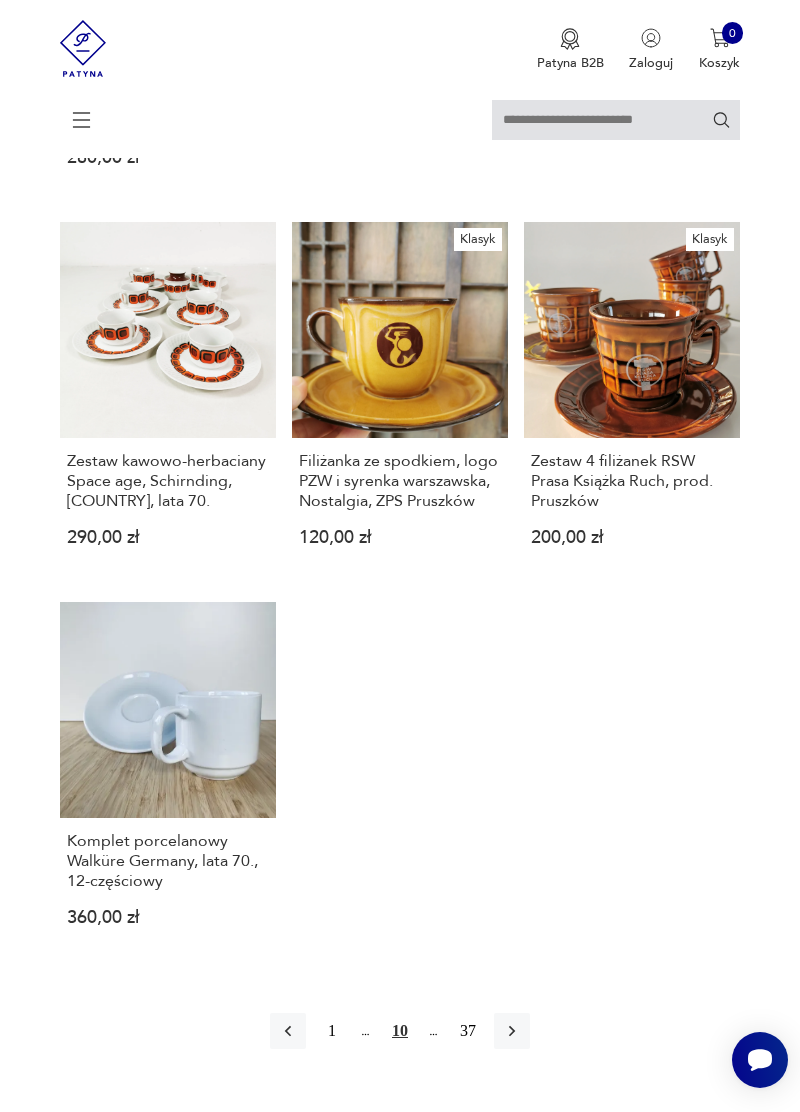 click 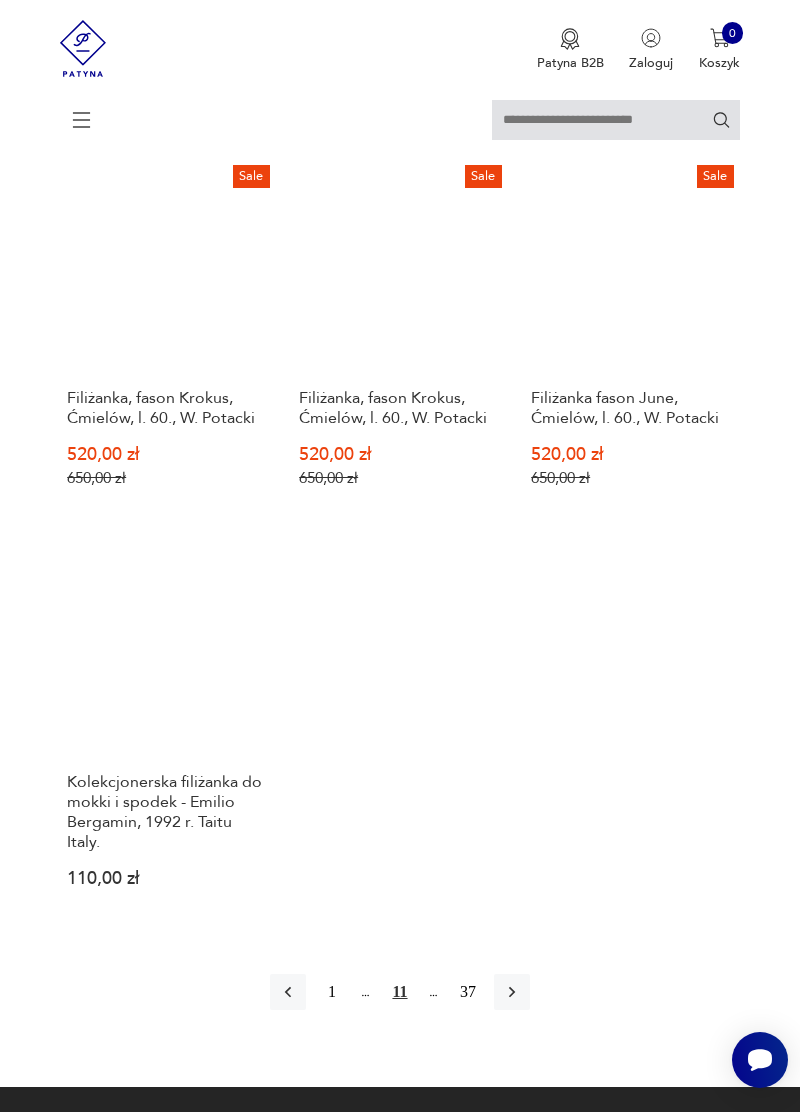 scroll, scrollTop: 2172, scrollLeft: 0, axis: vertical 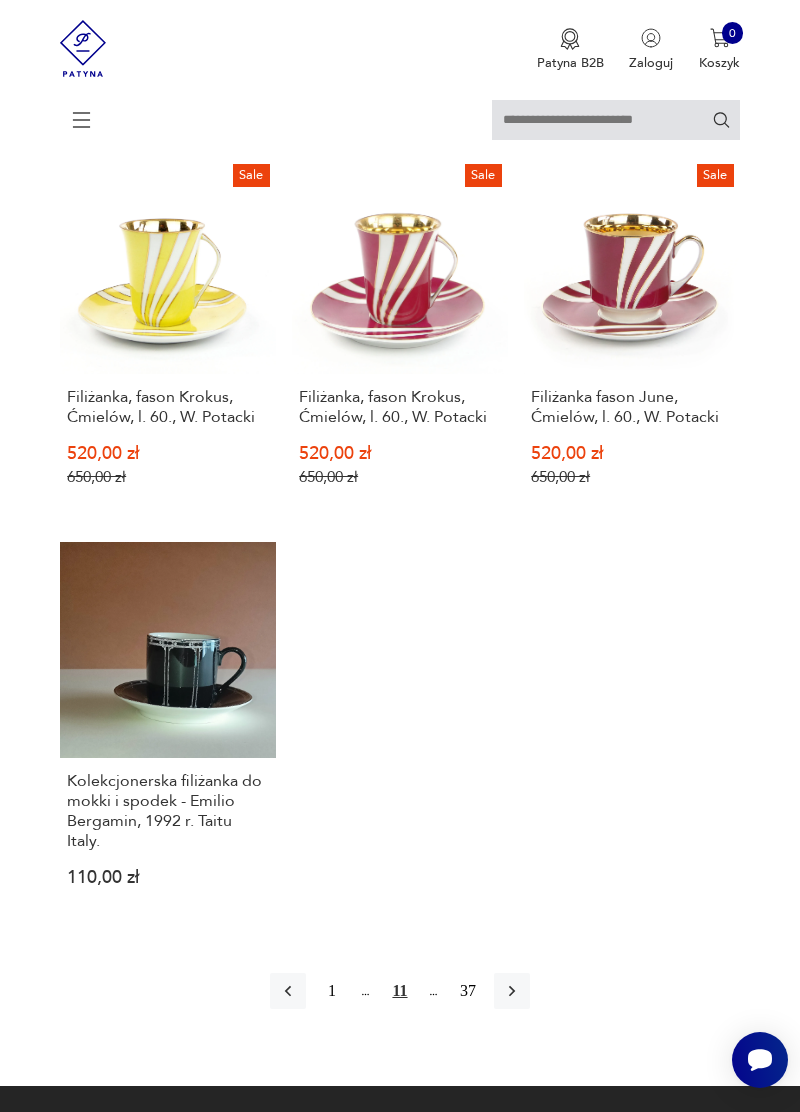 click 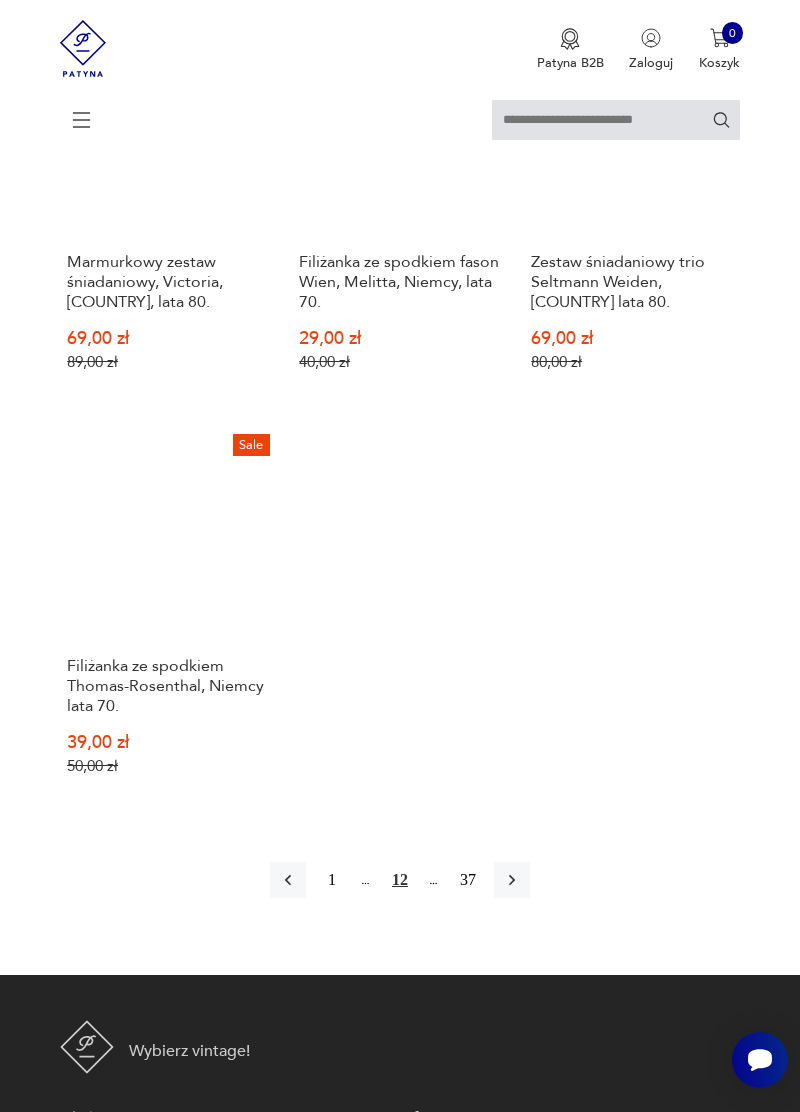 scroll, scrollTop: 2304, scrollLeft: 0, axis: vertical 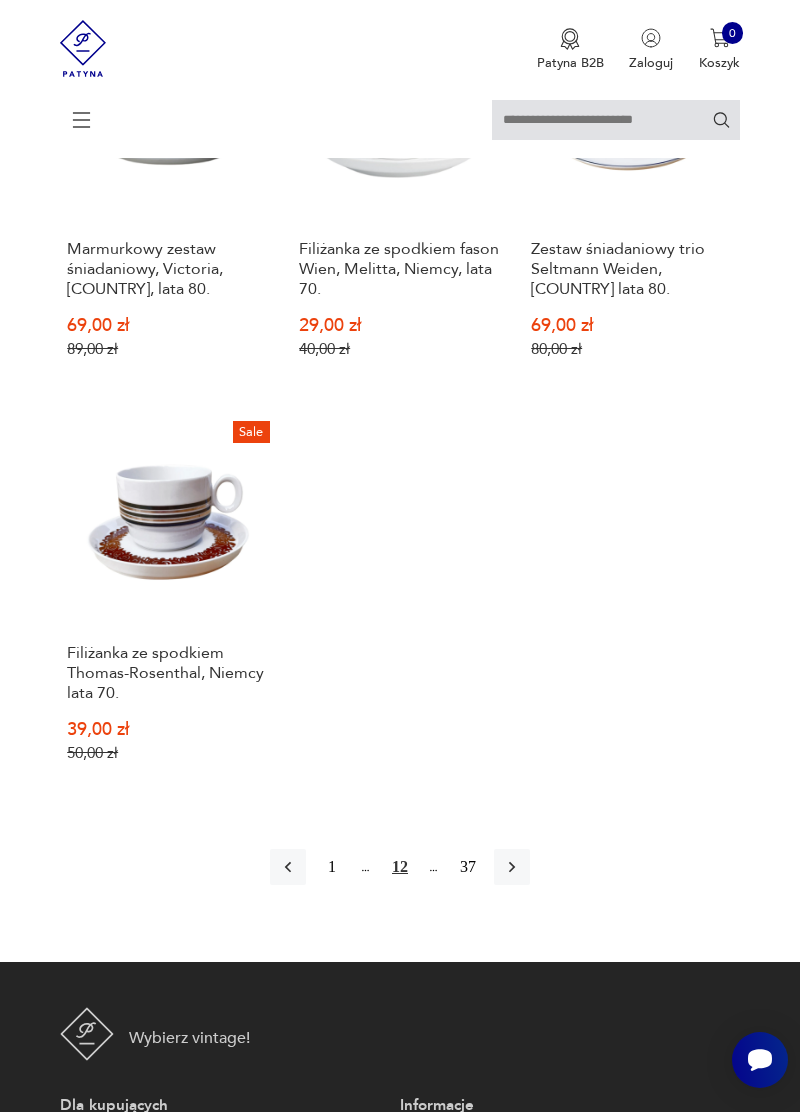 click 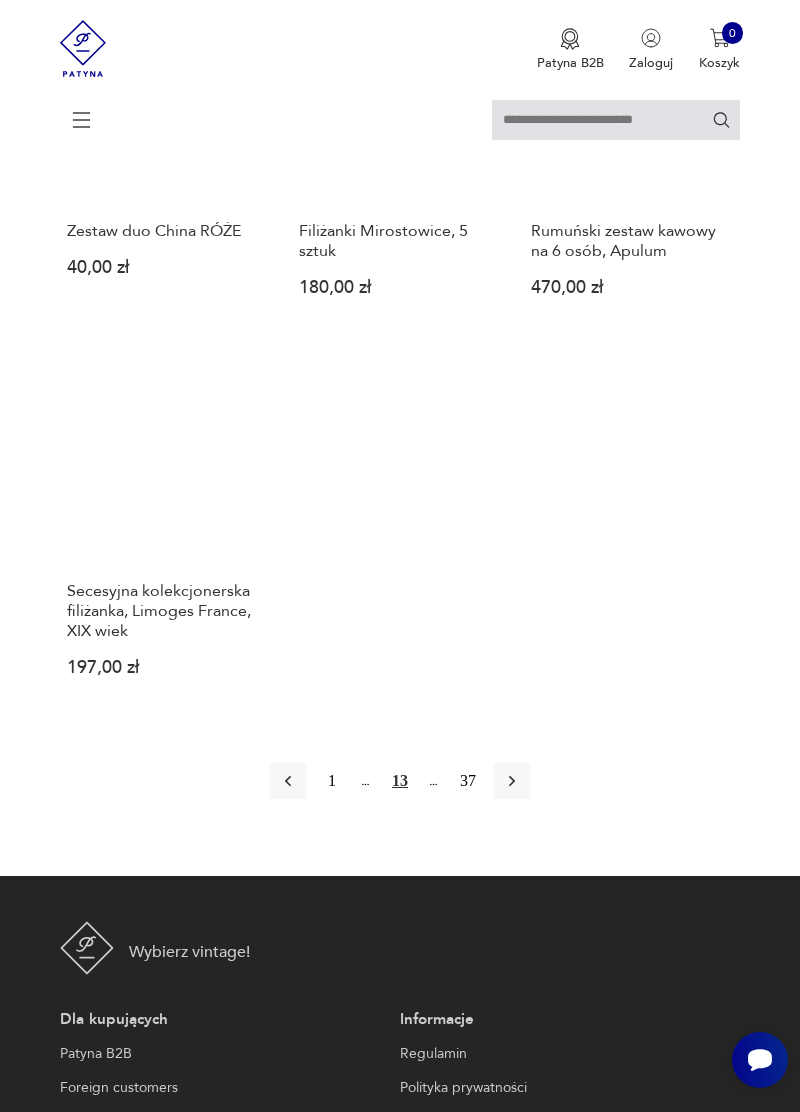 scroll, scrollTop: 2420, scrollLeft: 0, axis: vertical 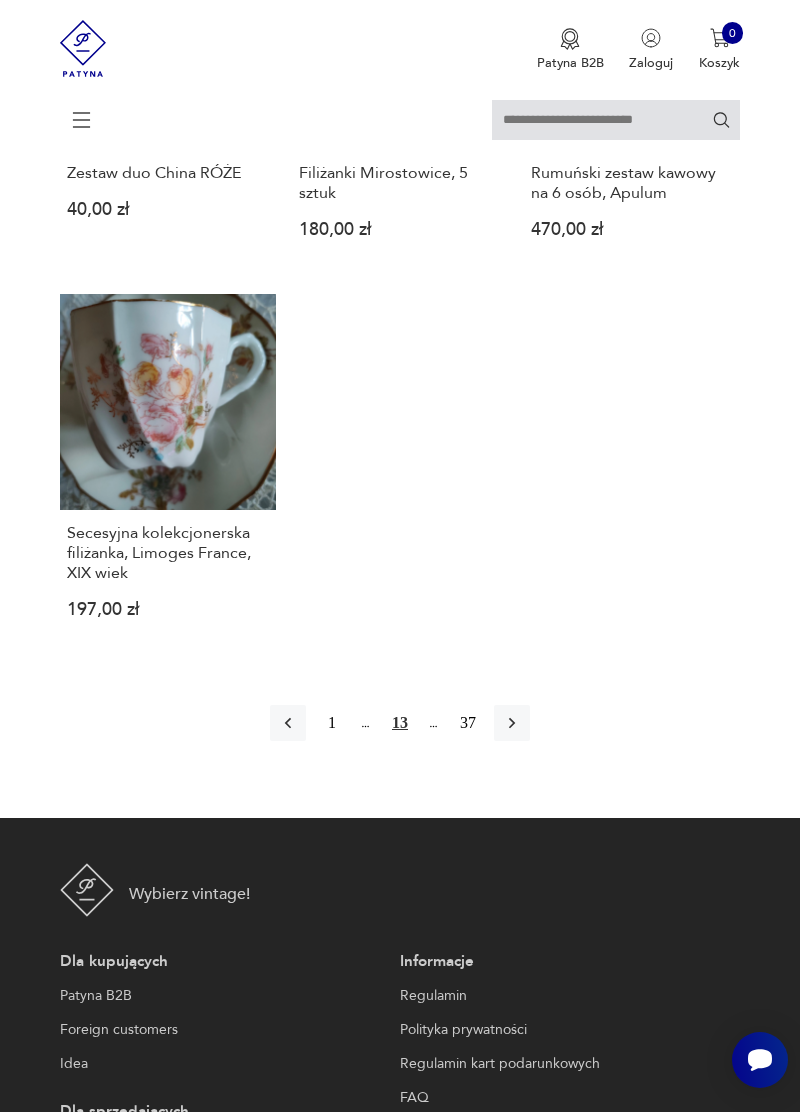click at bounding box center [512, 723] 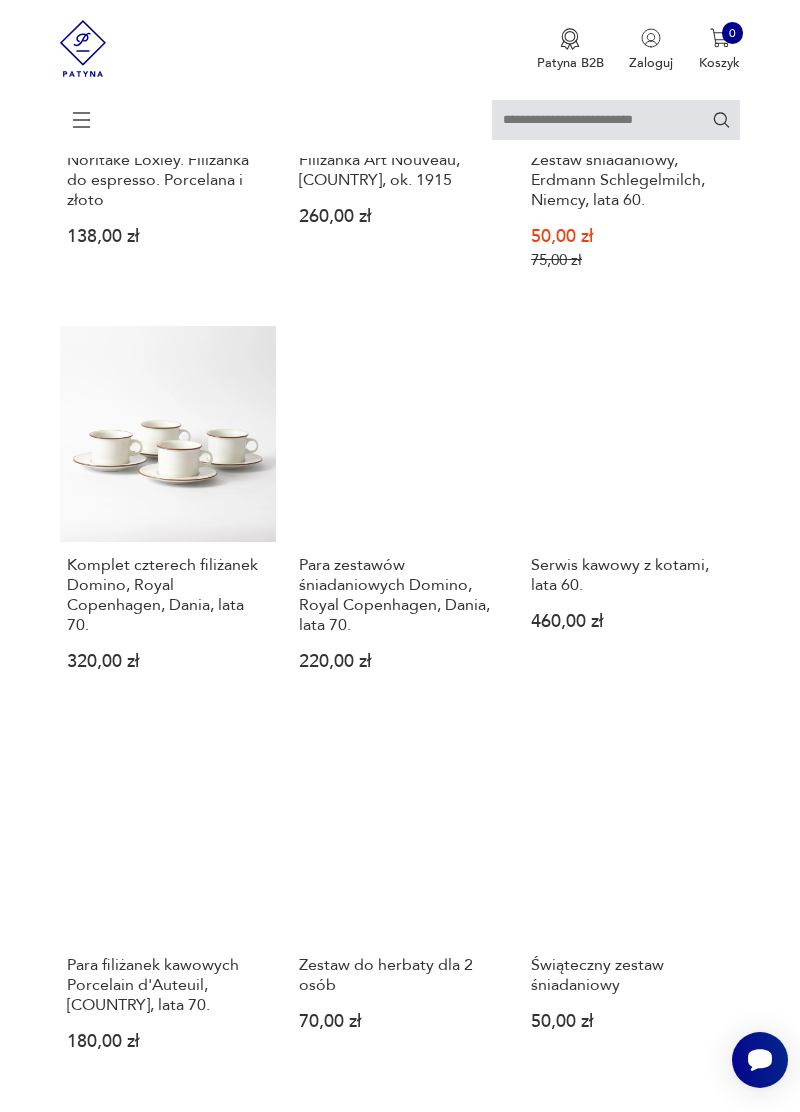 scroll, scrollTop: 1562, scrollLeft: 0, axis: vertical 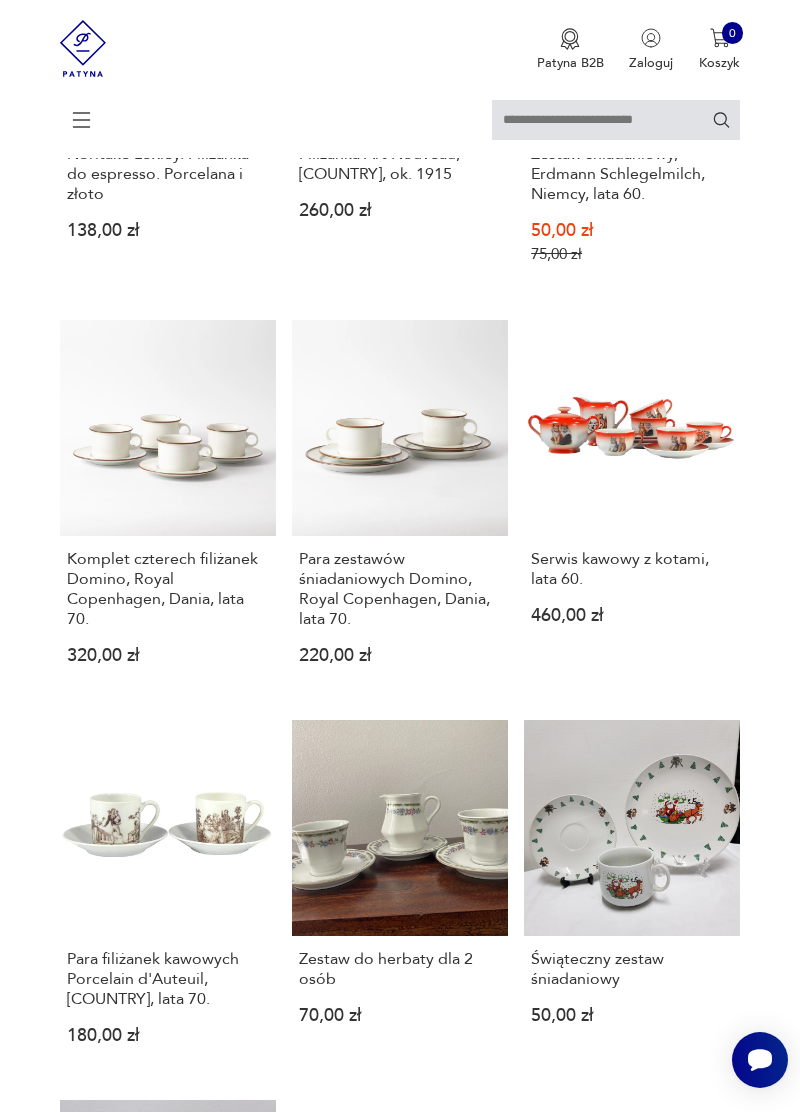 click on "Filtruj produkty Cena MIN MAX OK Promocja Datowanie OK Kraj pochodzenia Producent Projektant Stan przedmiotu Klasyk Kolor Tag Liczba sztuk 1 2 3 4 powyżej 4 Sygnatura Zdobienie brak inne malatura nadruk szkliwienie złocenie Tworzywo biskwit fajans inne porcelana porcelit Wyczyść filtry Znaleziono  586   produktów Filtruj Sortuj według daty dodania Sortuj według daty dodania Zestaw filiżanek do espresso, Fontebasso Treviso, [COUNTRY], lata 70 260,00 zł Klasyk Filiżanka ze spodkiem, Hans Nick Roericht, Thomas Rosenthal Group 65,00 zł FILIŻANKA MAŁA, ORIENTALNY WZÓR 25,00 zł Zestaw szklanek z tacką, Schott & Gena 180,00 zł Zestaw filiżanek herbacianych, Wielka Brytania, II poł. XIX w. 720,00 zł Phoenix John Cuffley - Portmeirion, lata 60./70. XX w. Rzadka seria 158,00 zł Noritake Loxley. Filiżanka do espresso. Porcelana i złoto 138,00 zł Filiżanka Art Nouveau, [COUNTRY], ok. 1915 260,00 zł Sale Zestaw śniadaniowy, Erdmann Schlegelmilch, [COUNTRY], lata 60. 50,00 zł 75,00 zł 1 14" at bounding box center [400, 315] 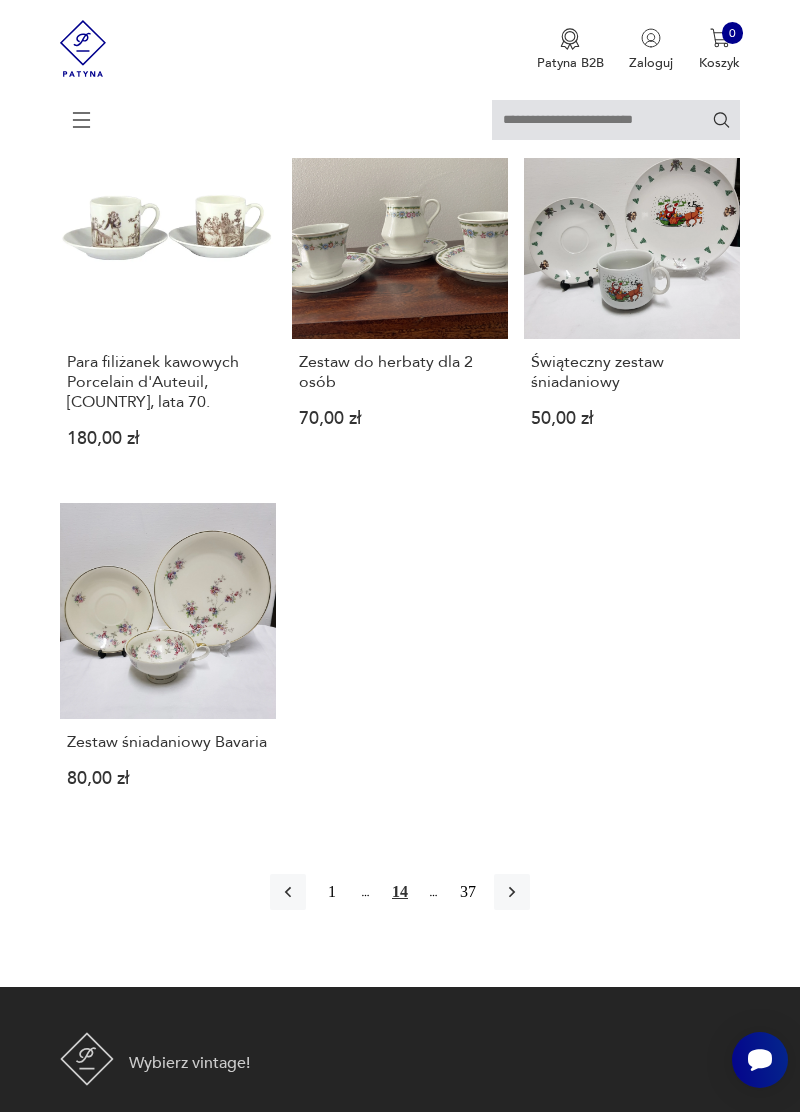 scroll, scrollTop: 2158, scrollLeft: 0, axis: vertical 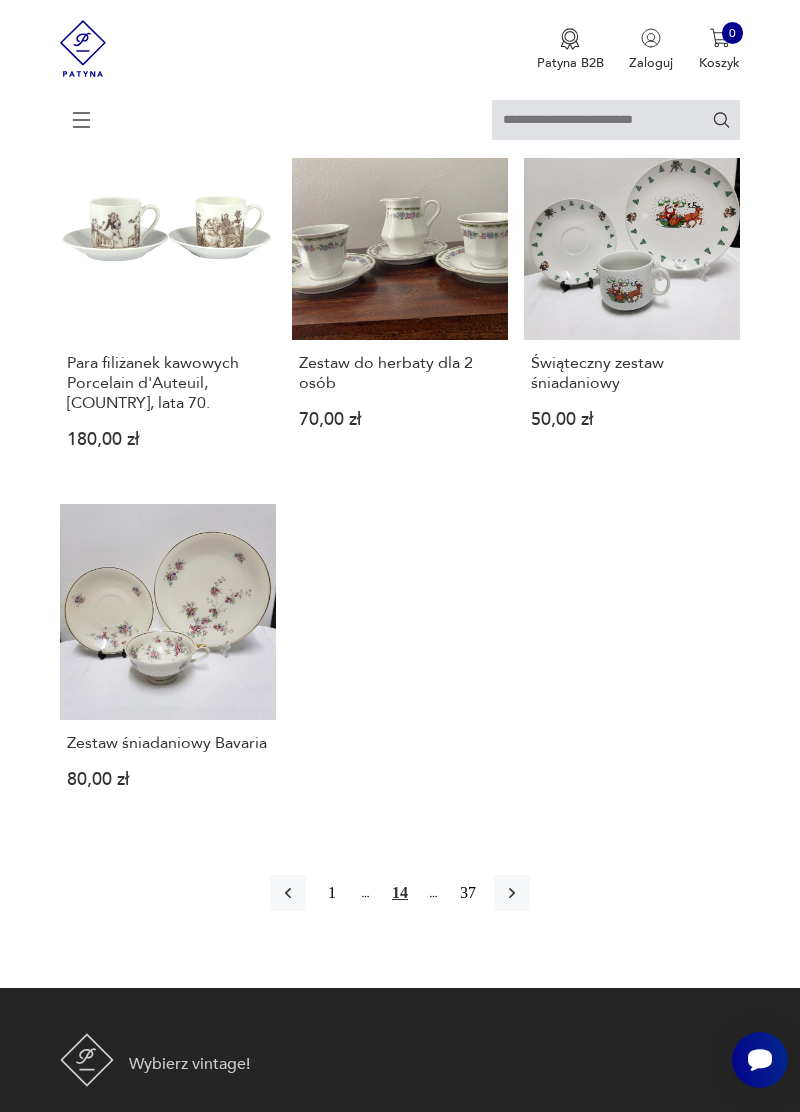 click 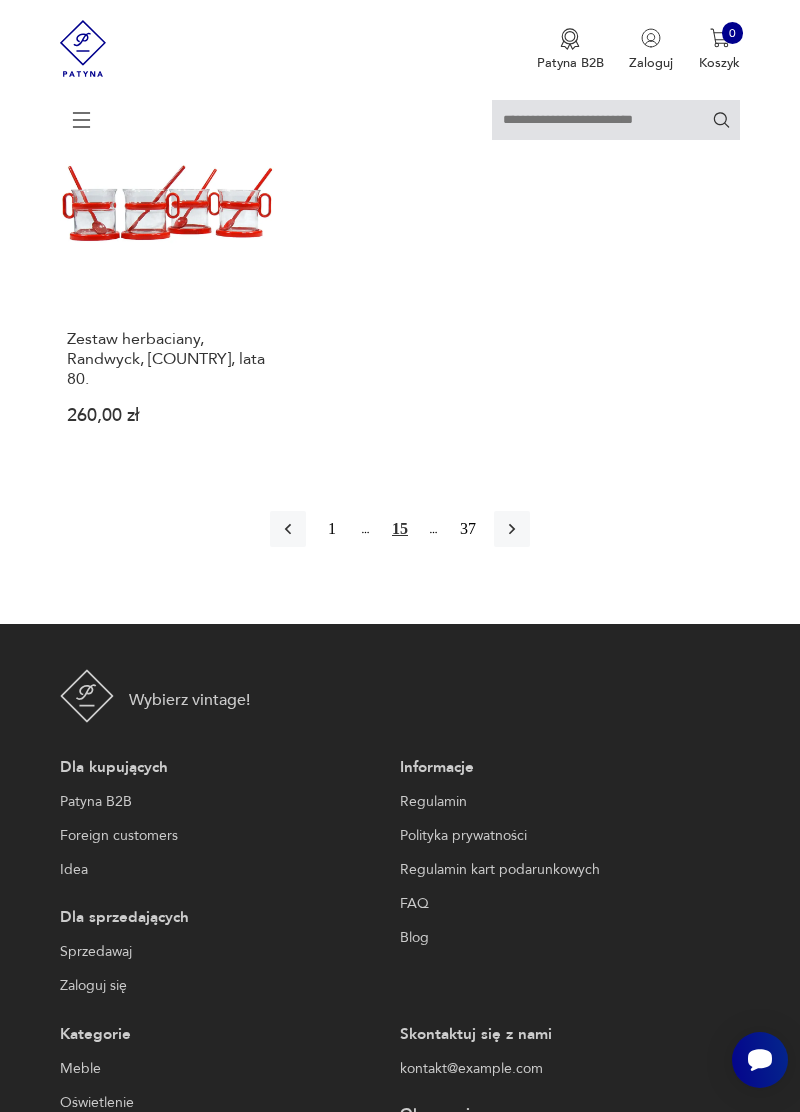 scroll, scrollTop: 2470, scrollLeft: 0, axis: vertical 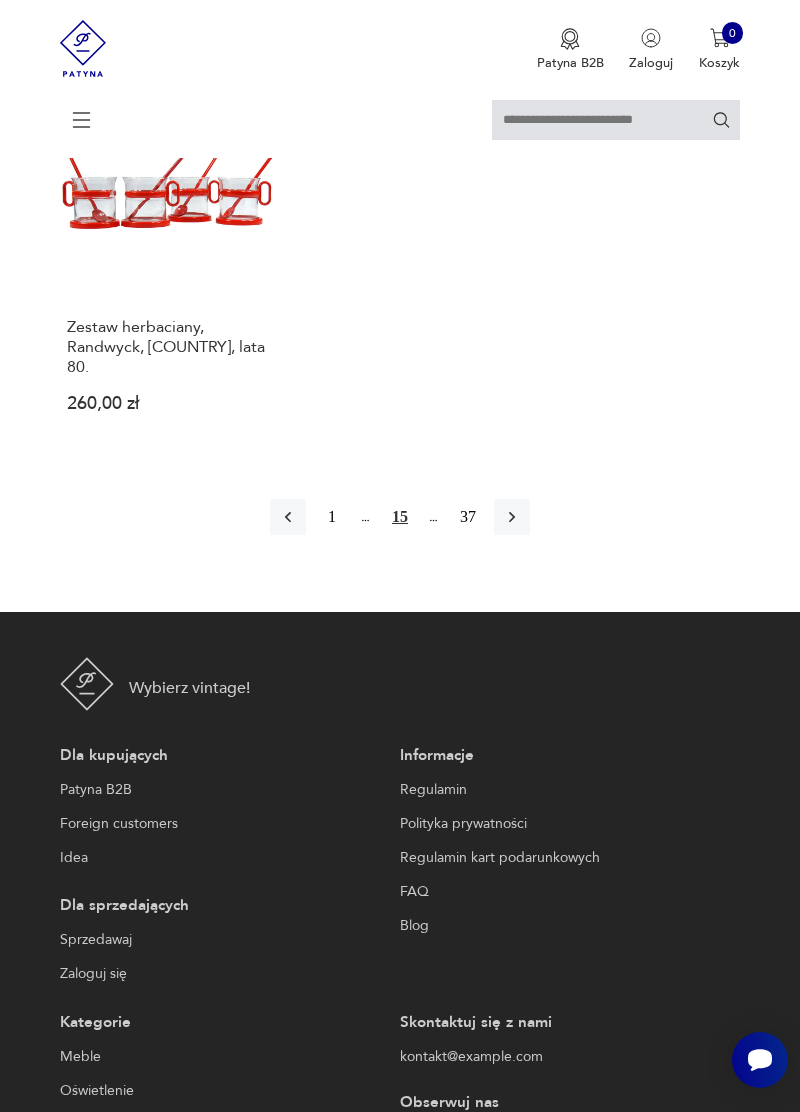 click 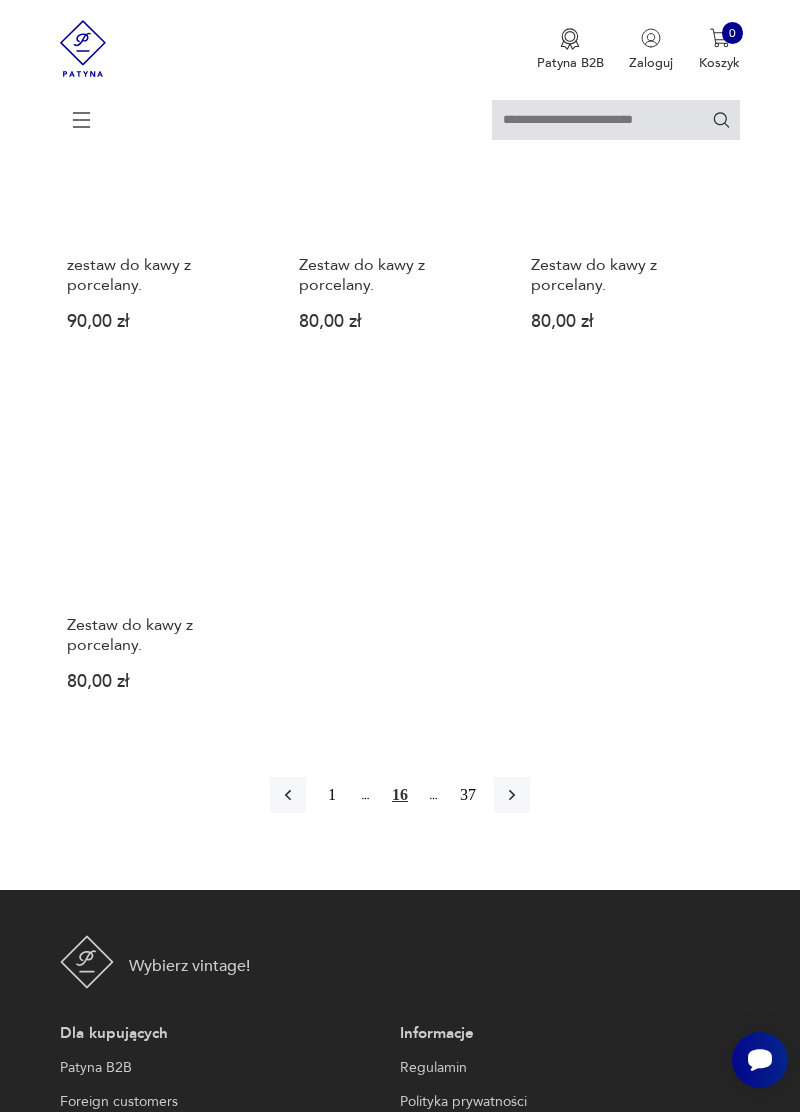 scroll, scrollTop: 2153, scrollLeft: 0, axis: vertical 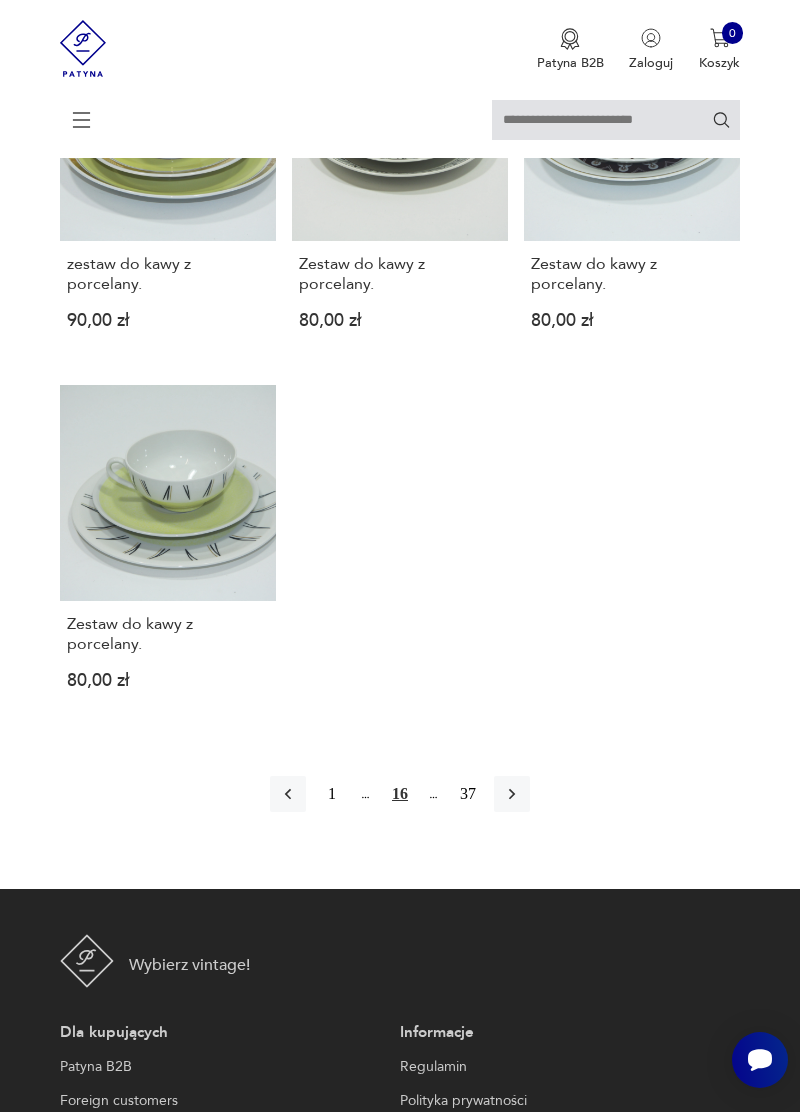 click 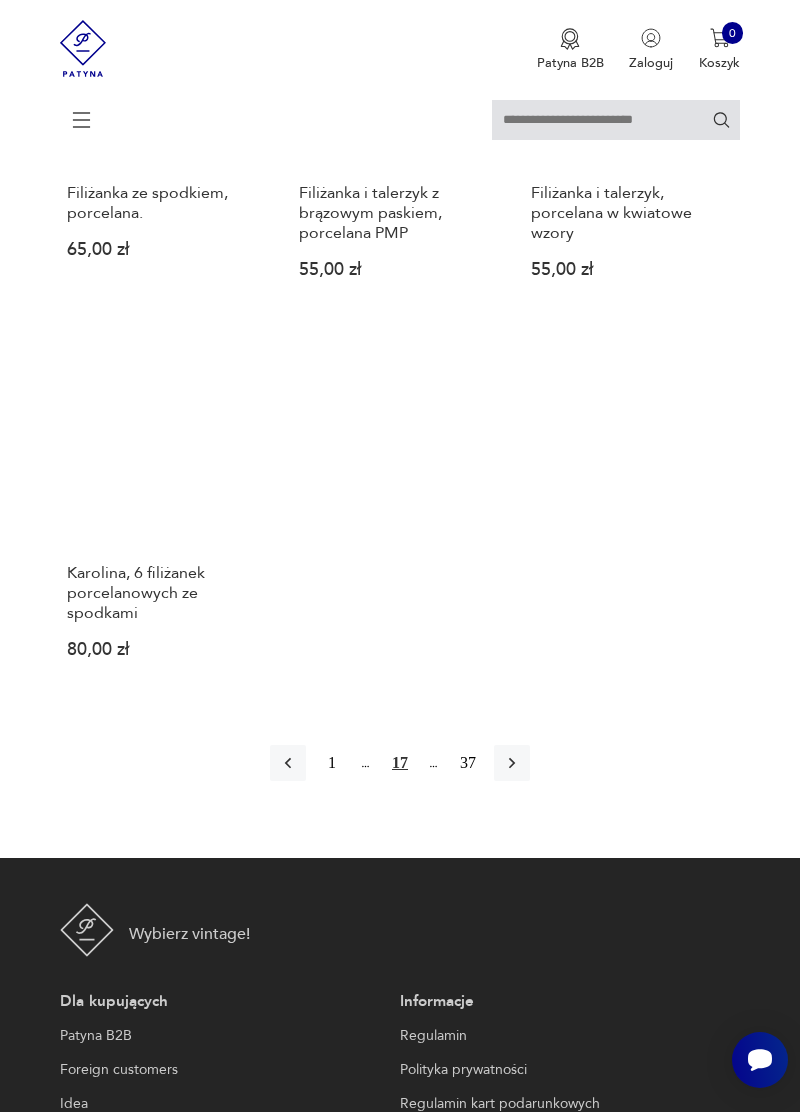 scroll, scrollTop: 2167, scrollLeft: 0, axis: vertical 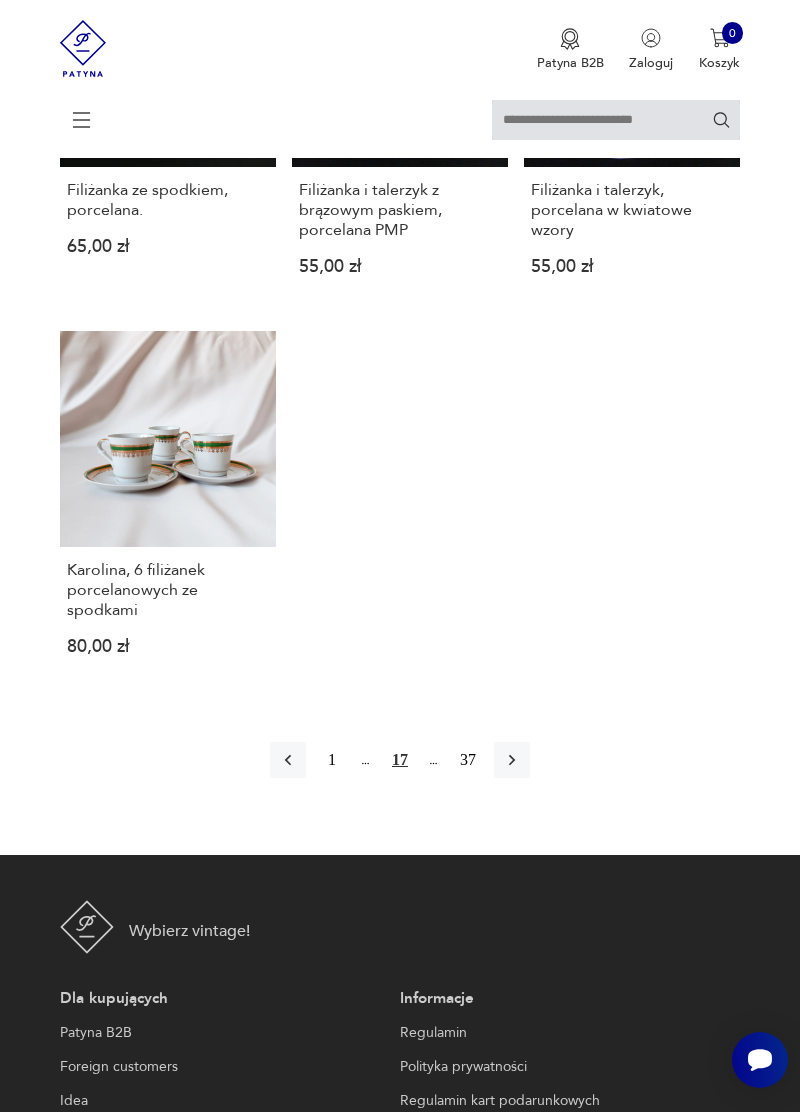click 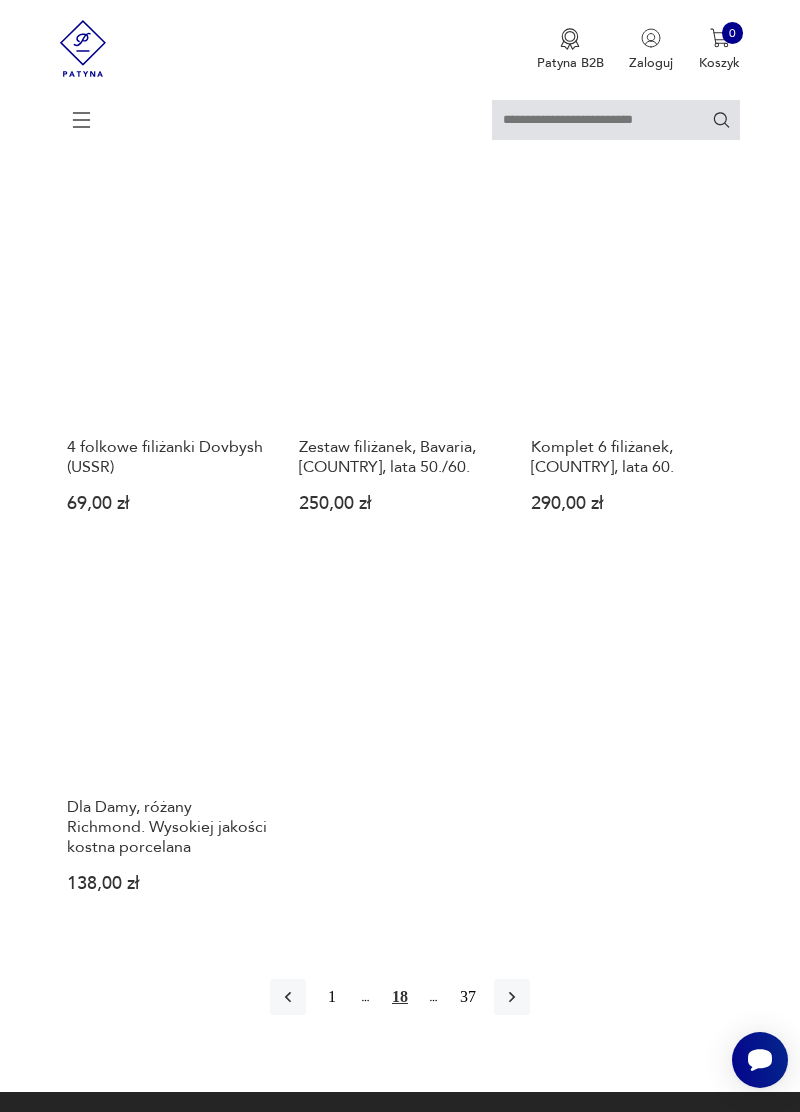 scroll, scrollTop: 2033, scrollLeft: 0, axis: vertical 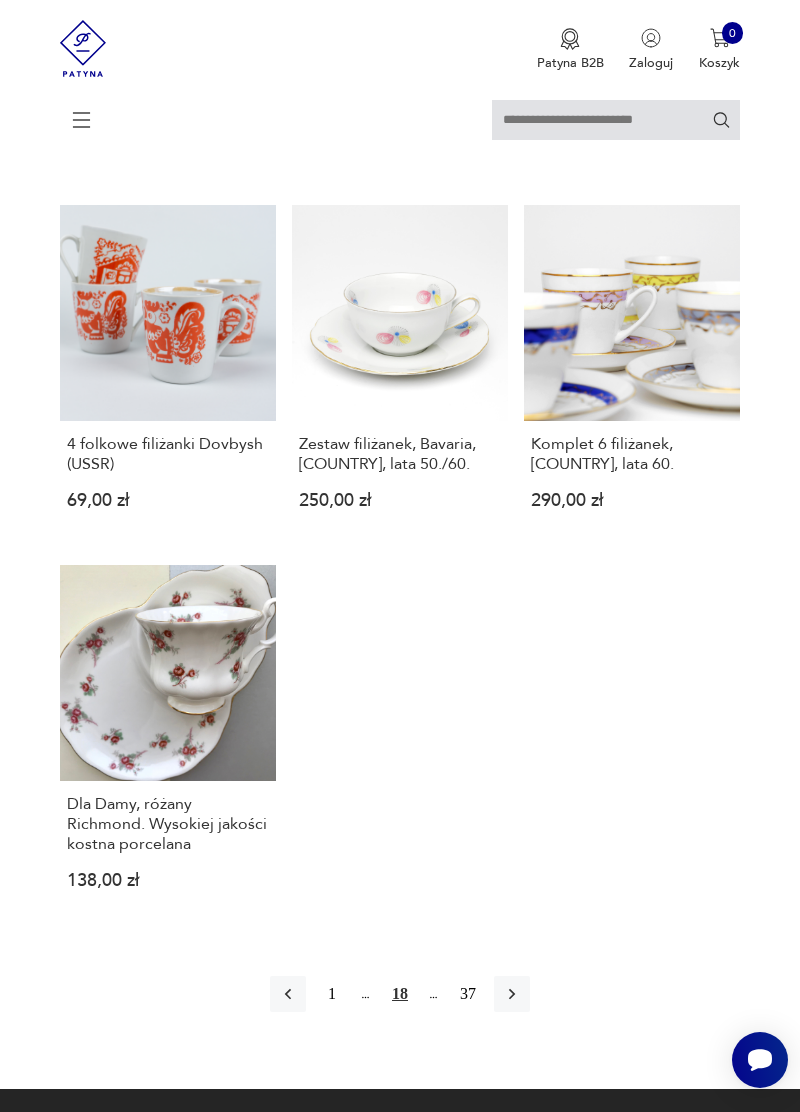 click 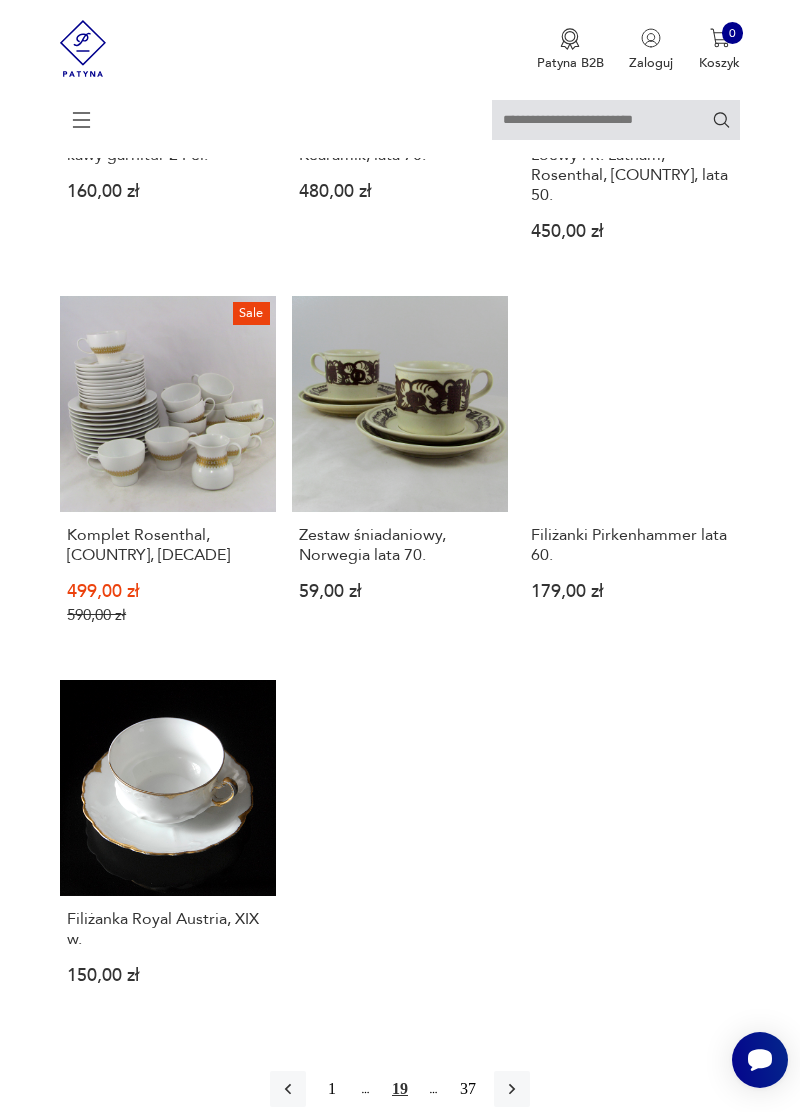 scroll, scrollTop: 1986, scrollLeft: 0, axis: vertical 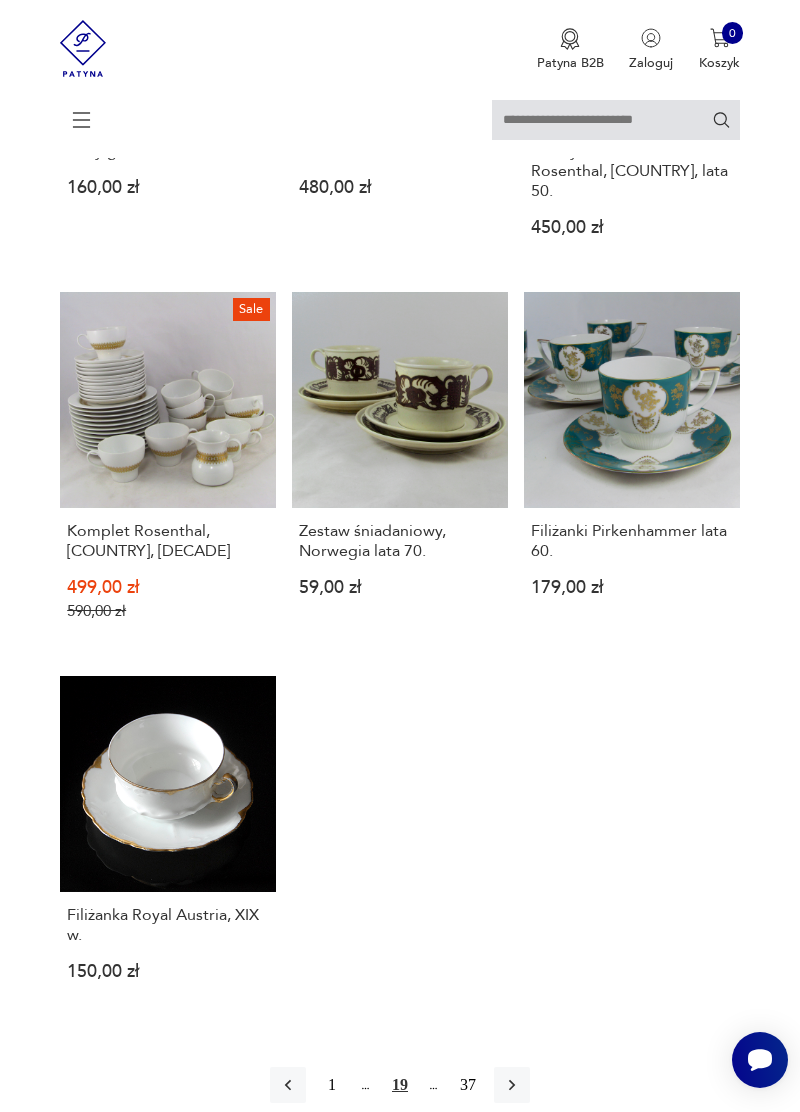 click 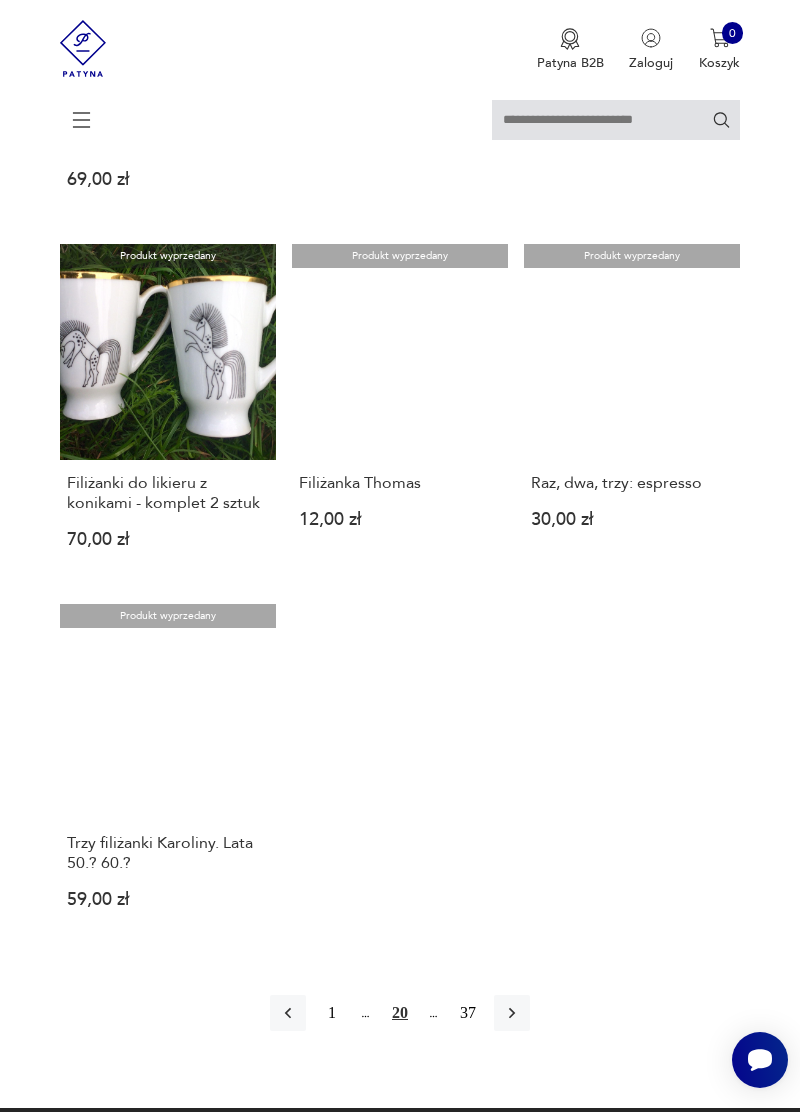 scroll, scrollTop: 2015, scrollLeft: 0, axis: vertical 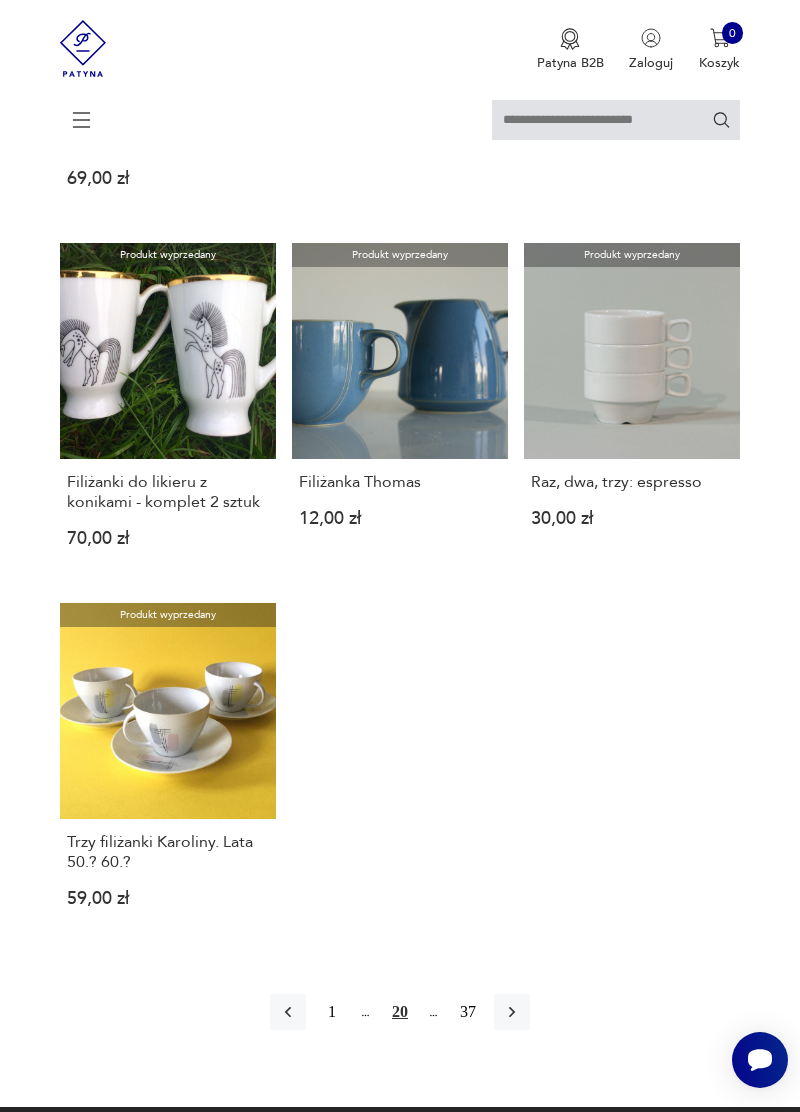 click 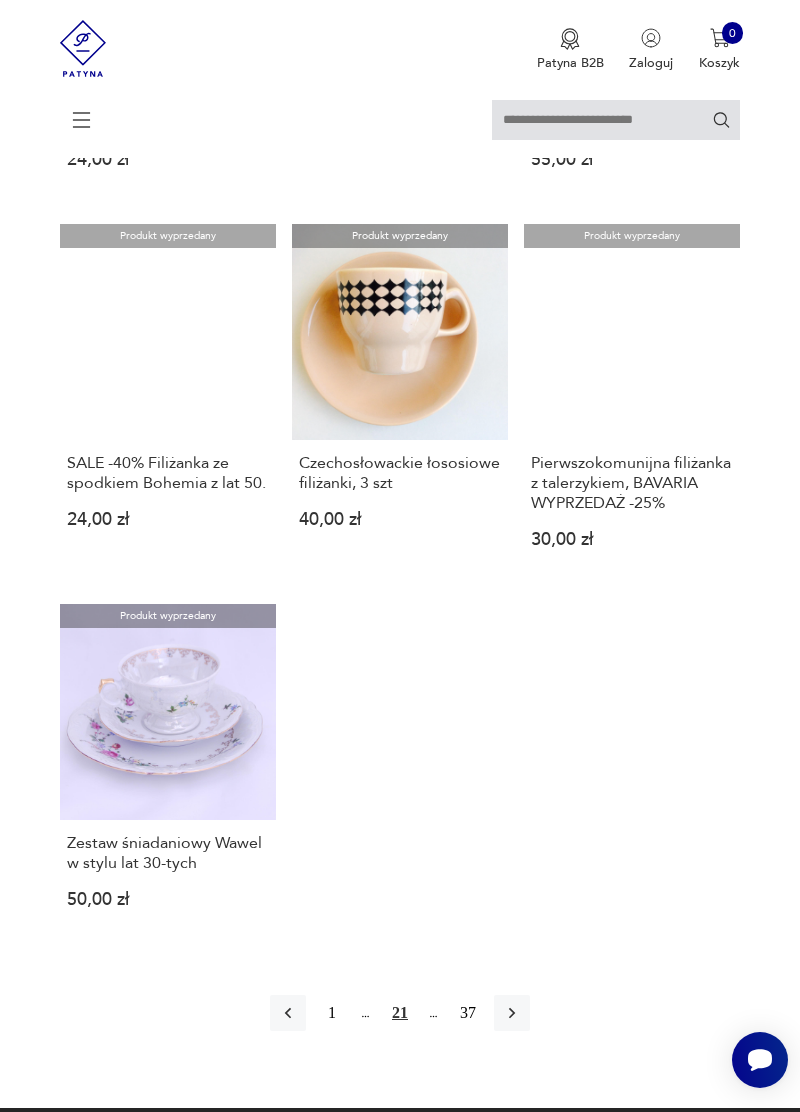 scroll, scrollTop: 2052, scrollLeft: 0, axis: vertical 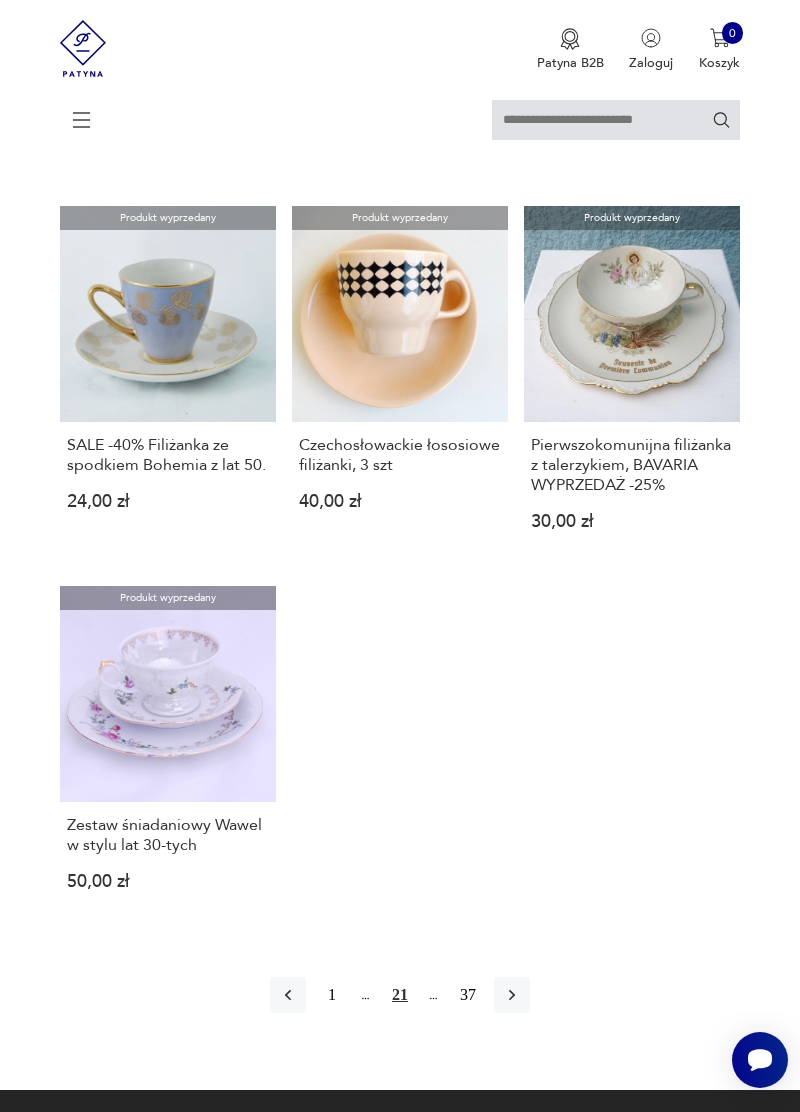 click 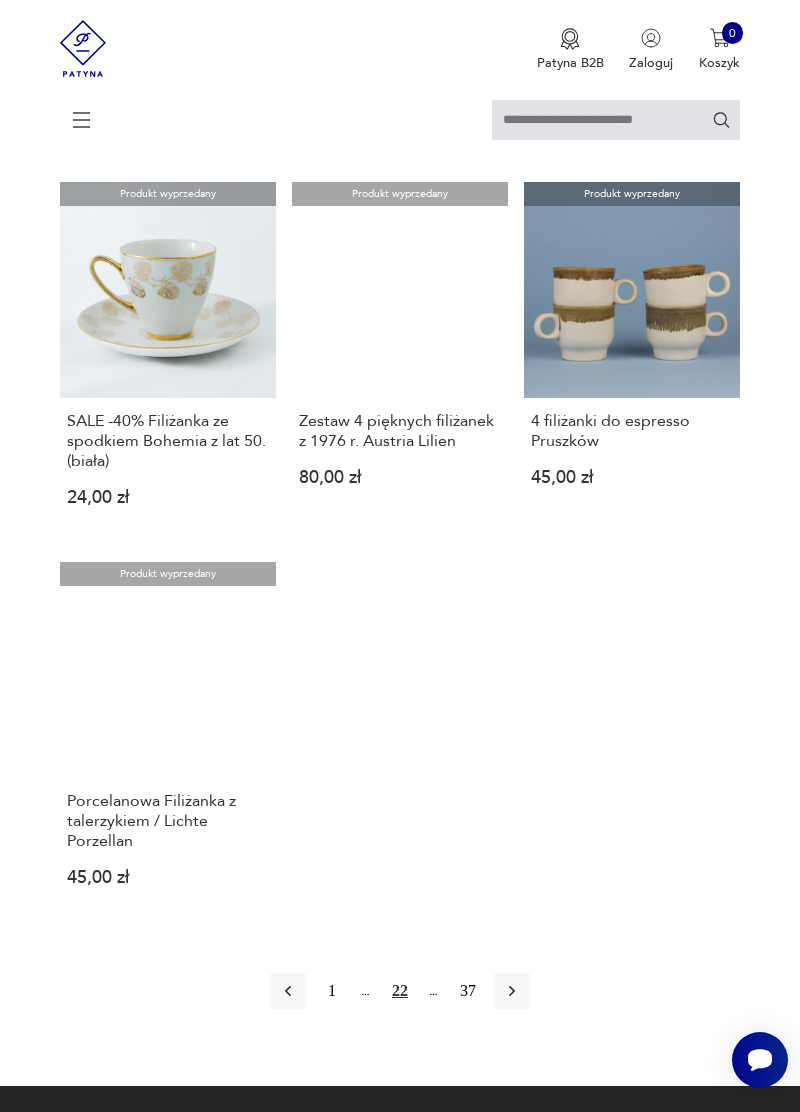 scroll, scrollTop: 2068, scrollLeft: 0, axis: vertical 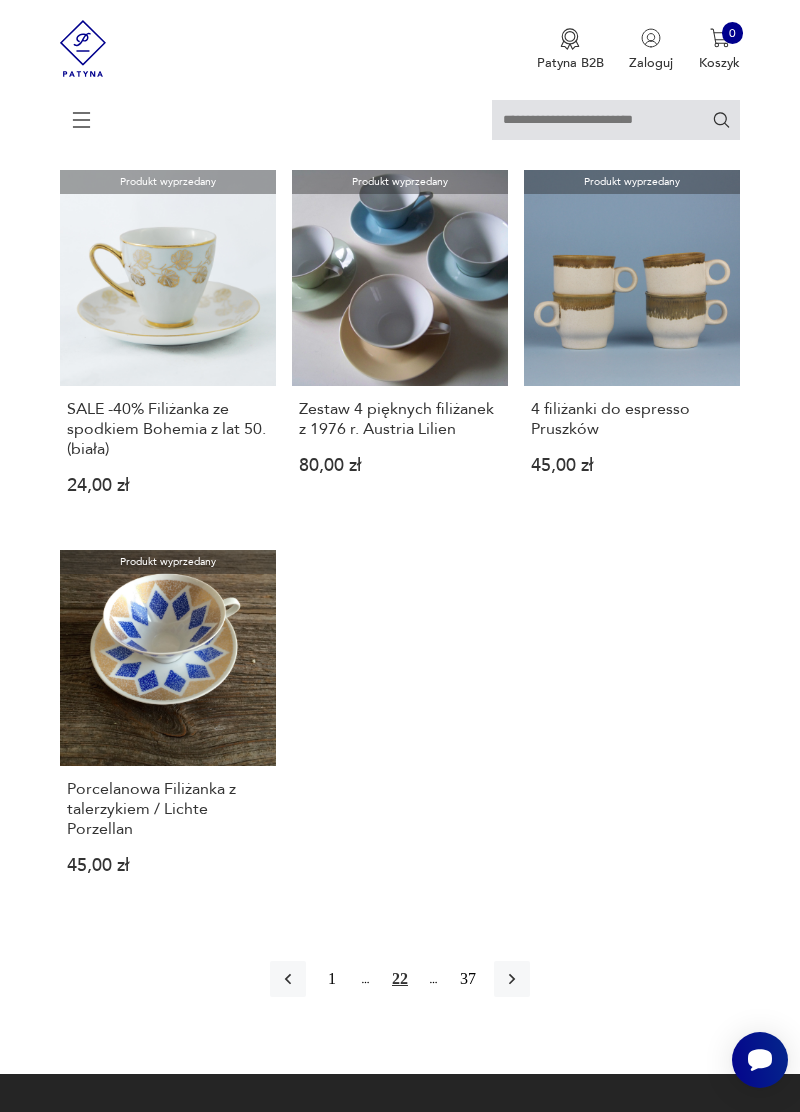 click at bounding box center (512, 979) 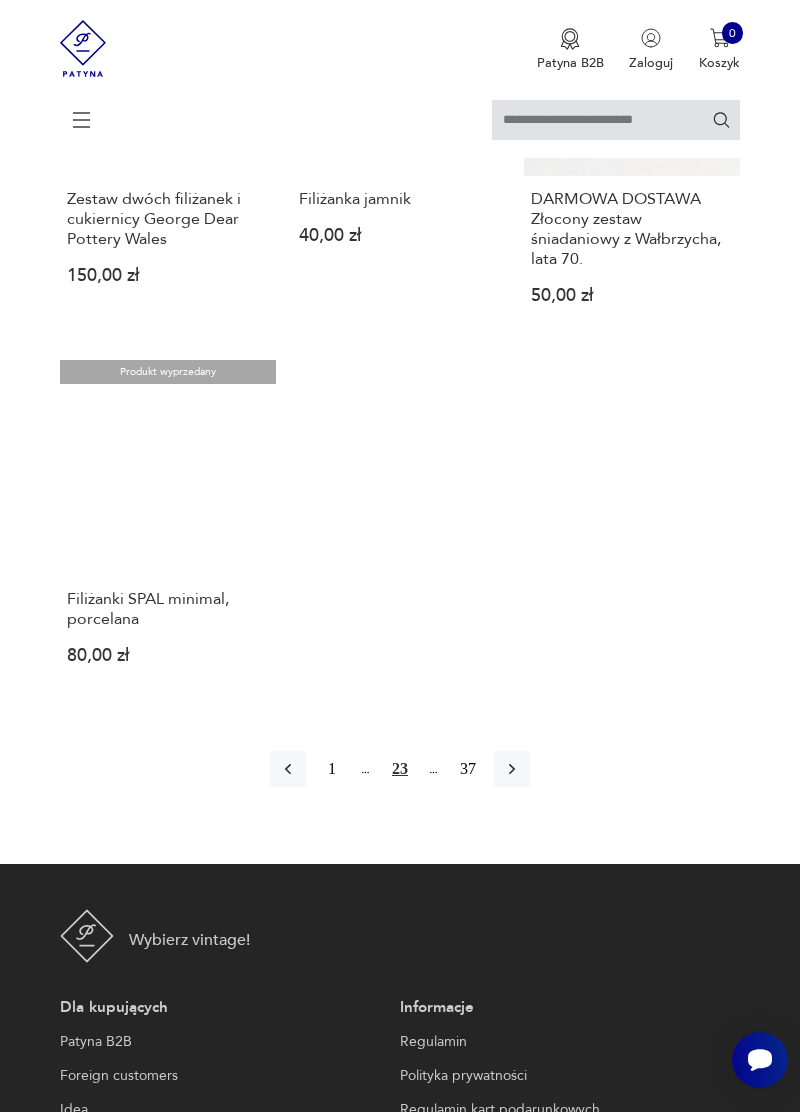 scroll, scrollTop: 2250, scrollLeft: 0, axis: vertical 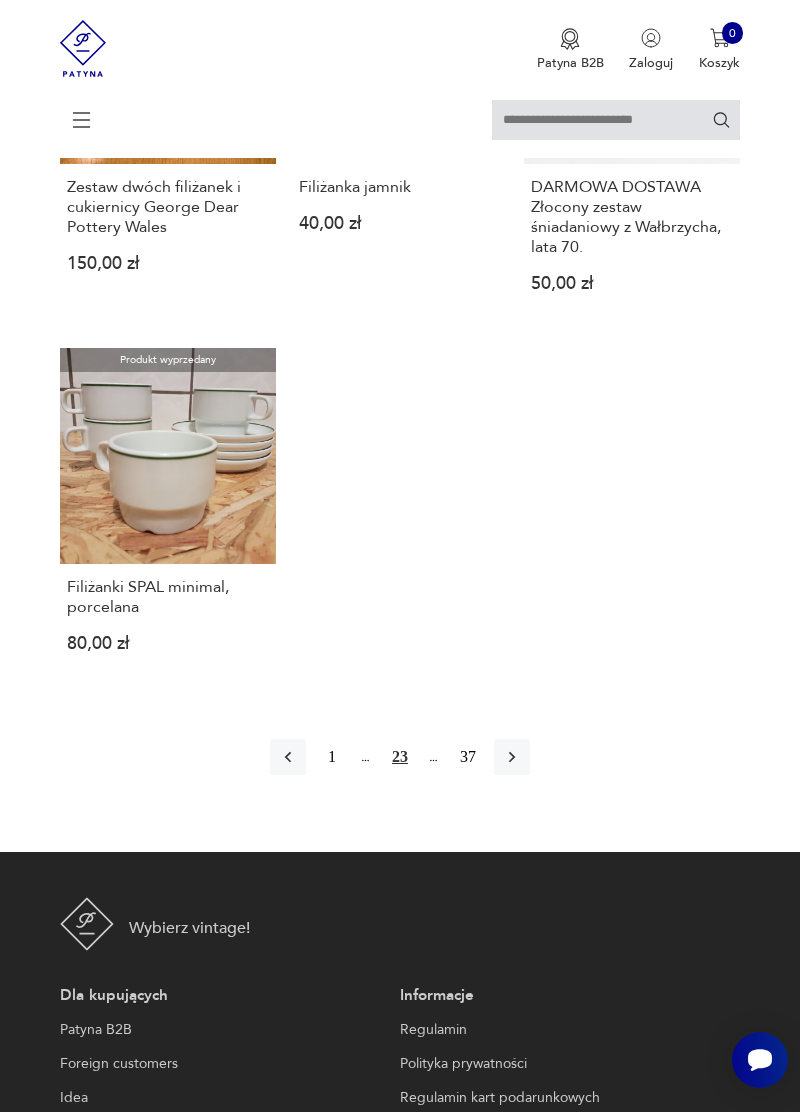 click at bounding box center (512, 757) 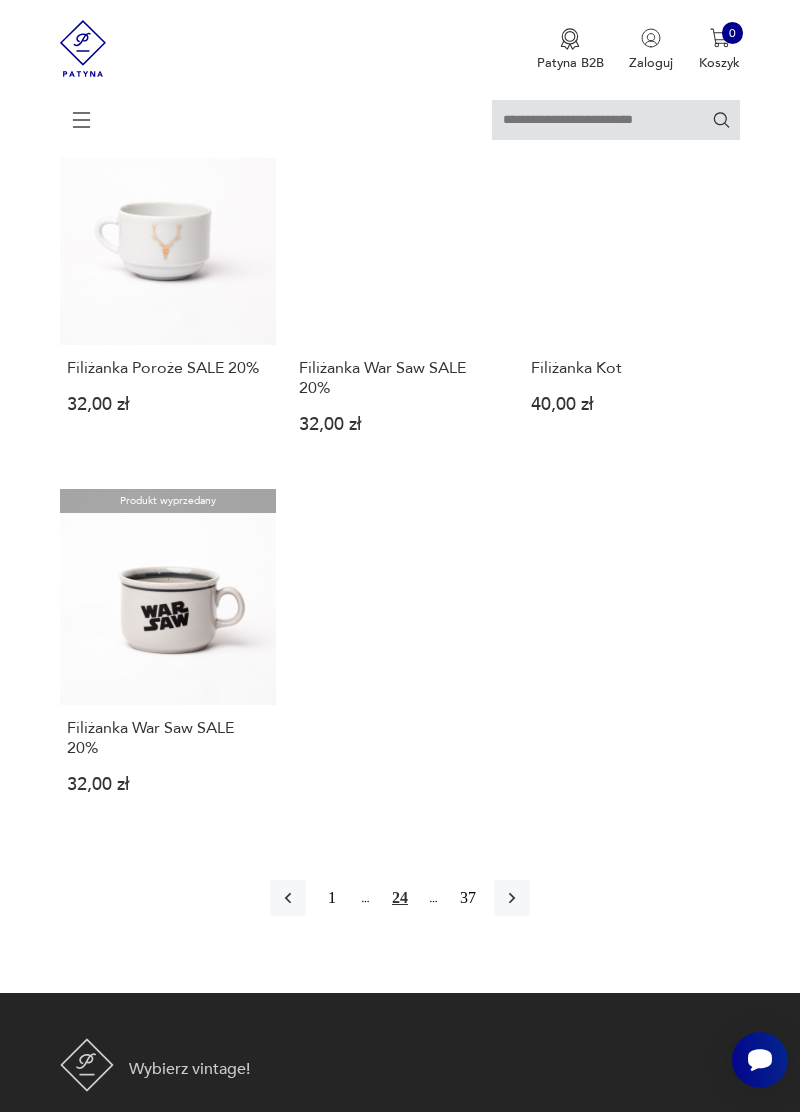scroll, scrollTop: 1972, scrollLeft: 0, axis: vertical 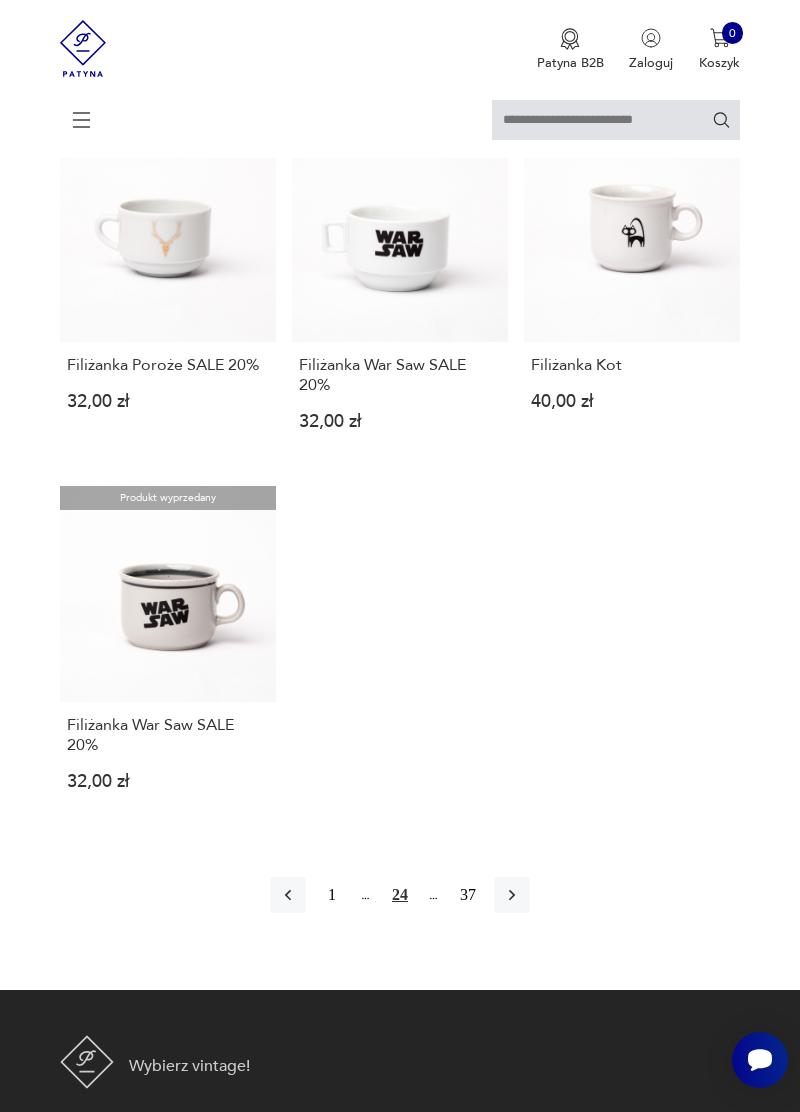 click at bounding box center [512, 895] 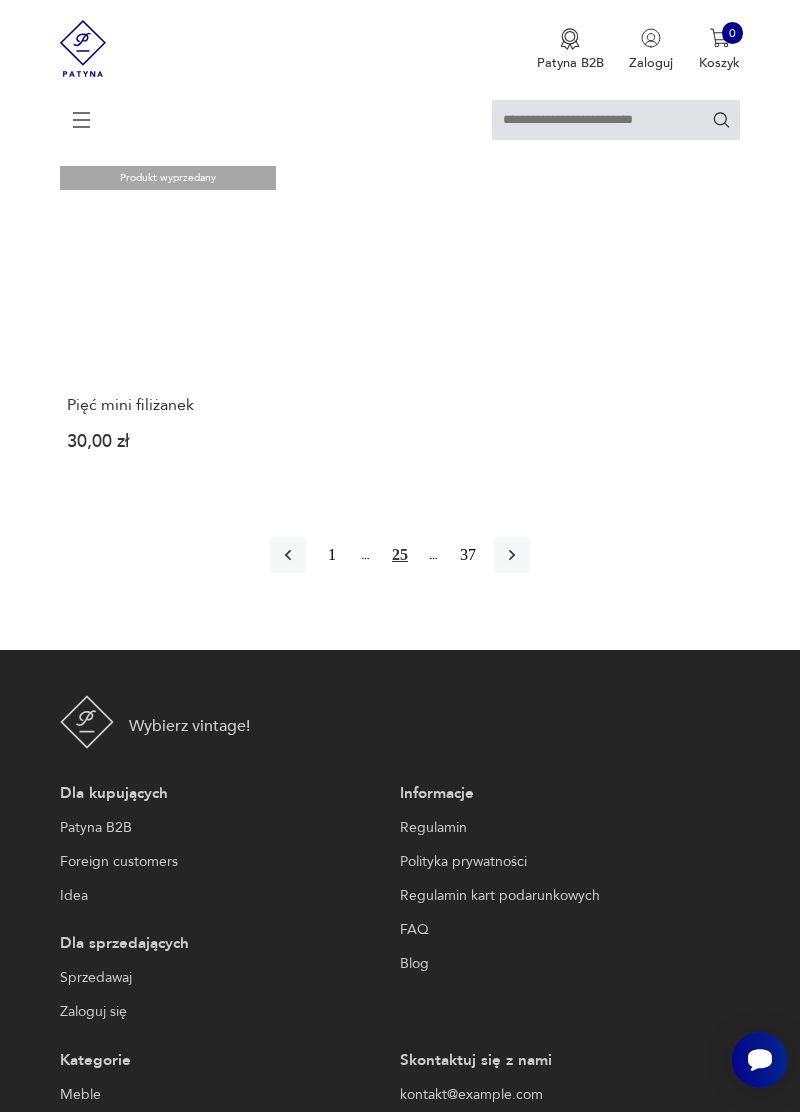 scroll, scrollTop: 2348, scrollLeft: 0, axis: vertical 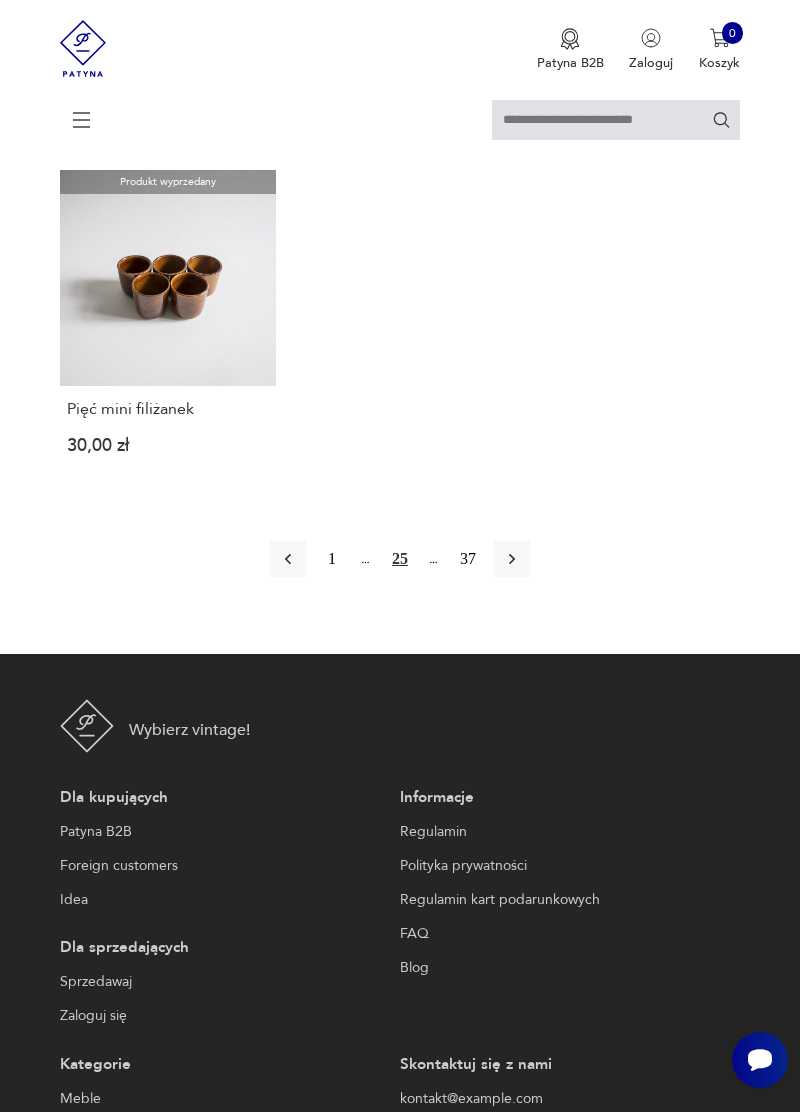 click on "25" at bounding box center (400, 559) 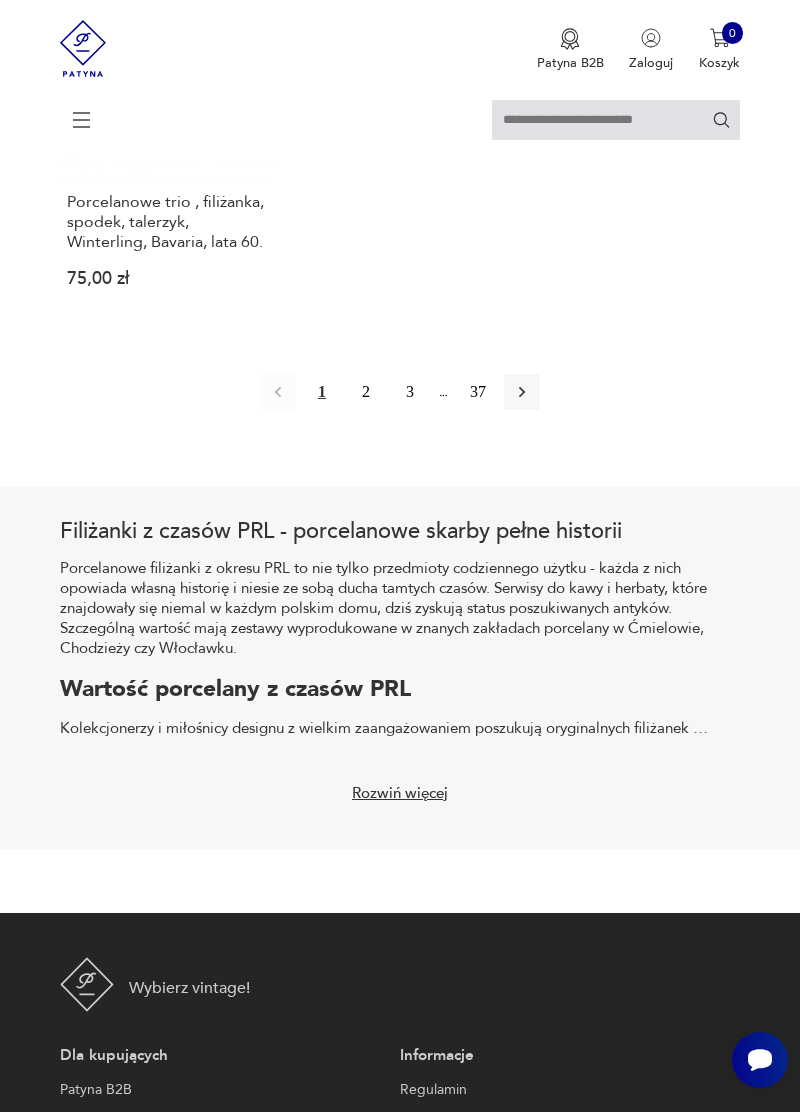 scroll, scrollTop: 2640, scrollLeft: 0, axis: vertical 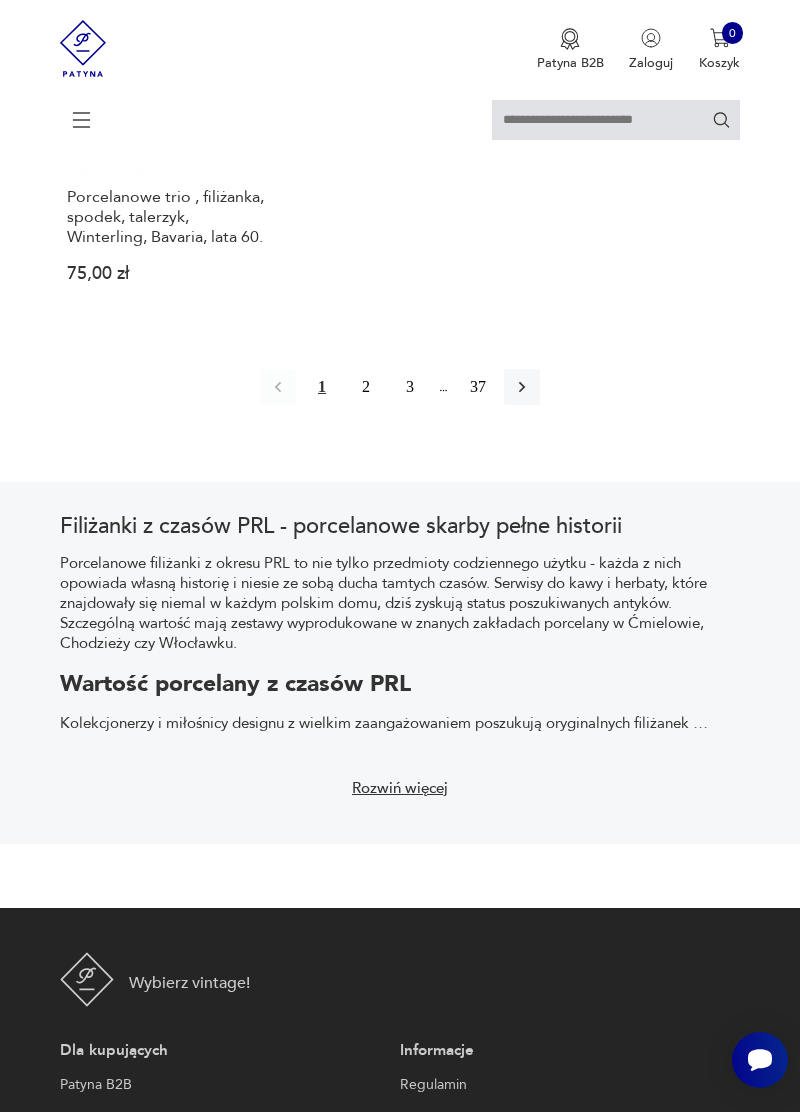 click on "3" at bounding box center (410, 387) 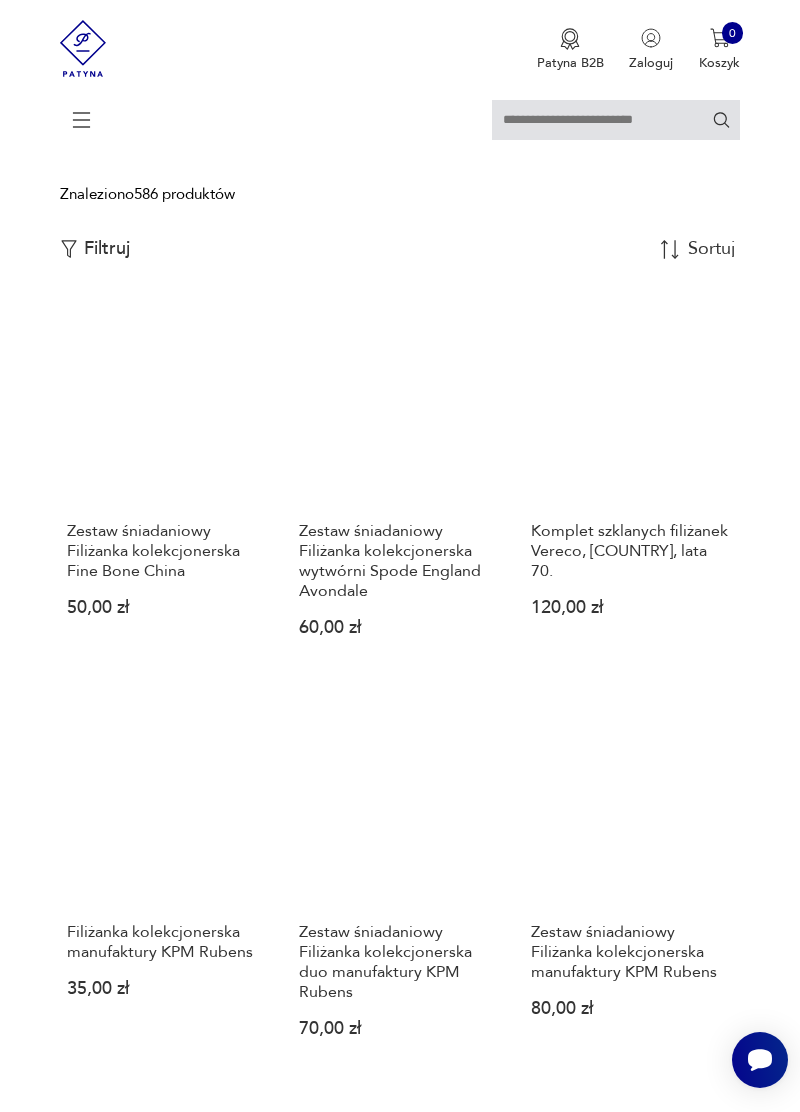 scroll, scrollTop: 429, scrollLeft: 0, axis: vertical 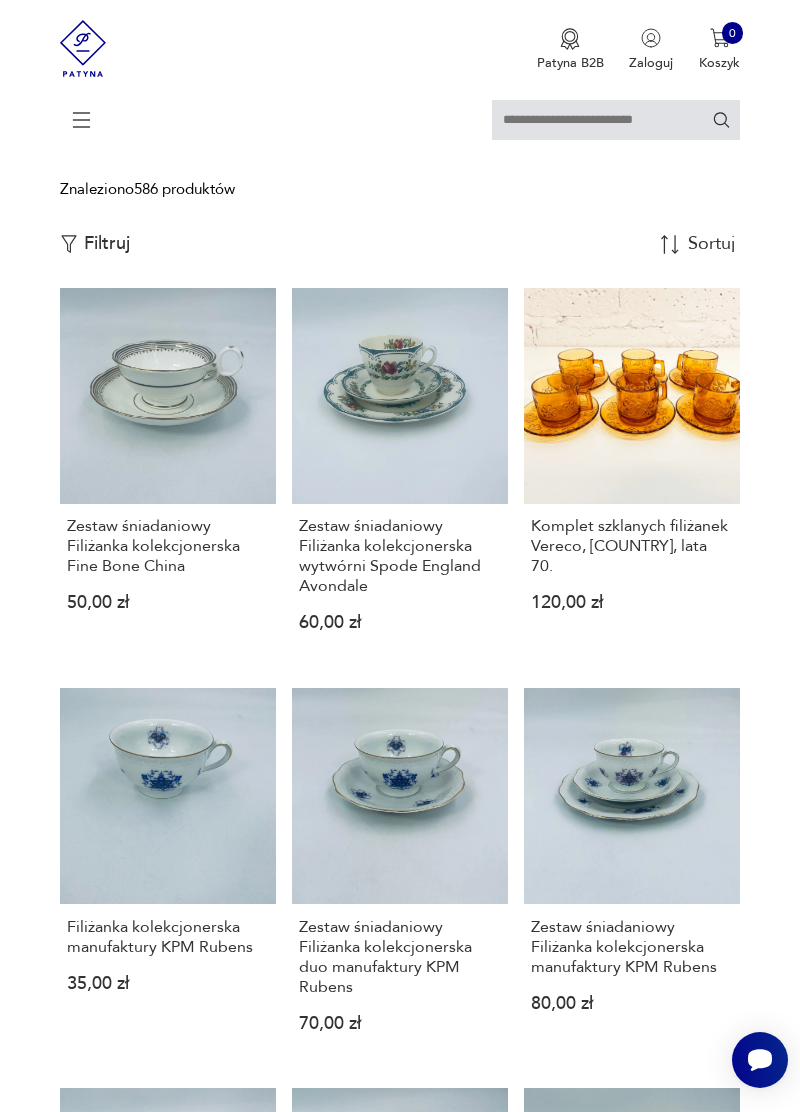 click on "Filtruj produkty Cena MIN MAX OK Promocja Datowanie OK Kraj pochodzenia Producent Projektant Stan przedmiotu Klasyk Kolor Tag Liczba sztuk 1 2 3 4 powyżej 4 Sygnatura Zdobienie brak inne malatura nadruk szkliwienie złocenie Tworzywo biskwit fajans inne porcelana porcelit Wyczyść filtry Znaleziono  586   produktów Filtruj Sortuj według daty dodania Sortuj według daty dodania Zestaw śniadaniowy Filiżanka kolekcjonerska Fine Bone China 50,00 zł Zestaw śniadaniowy Filiżanka kolekcjonerska wytwórni Spode England Avondale 60,00 zł Komplet szklanych filiżanek Vereco, [COUNTRY], lata 70. 120,00 zł Filiżanka kolekcjonerska manufaktury KPM Rubens 35,00 zł Zestaw śniadaniowy Filiżanka kolekcjonerska duo manufaktury KPM Rubens 70,00 zł Zestaw śniadaniowy Filiżanka kolekcjonerska manufaktury KPM Rubens 80,00 zł Zestaw śniadaniowy Filiżanka kolekcjonerska z porcelany miśnieńskiej 1200,00 zł Filiżanka kolekcjonerska KPM 40,00 zł Filiżanka kolekcjonerska KPM 50,00 zł 50,00 zł 1 2 3" at bounding box center [400, 1446] 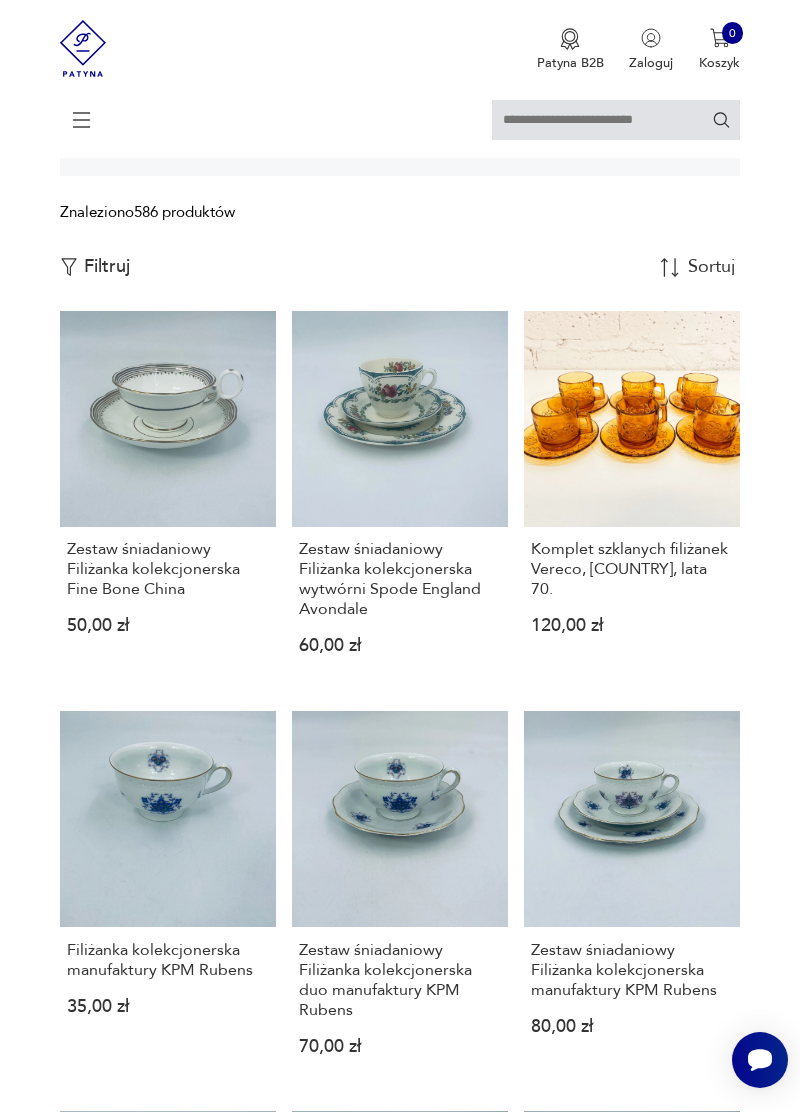 scroll, scrollTop: 0, scrollLeft: 0, axis: both 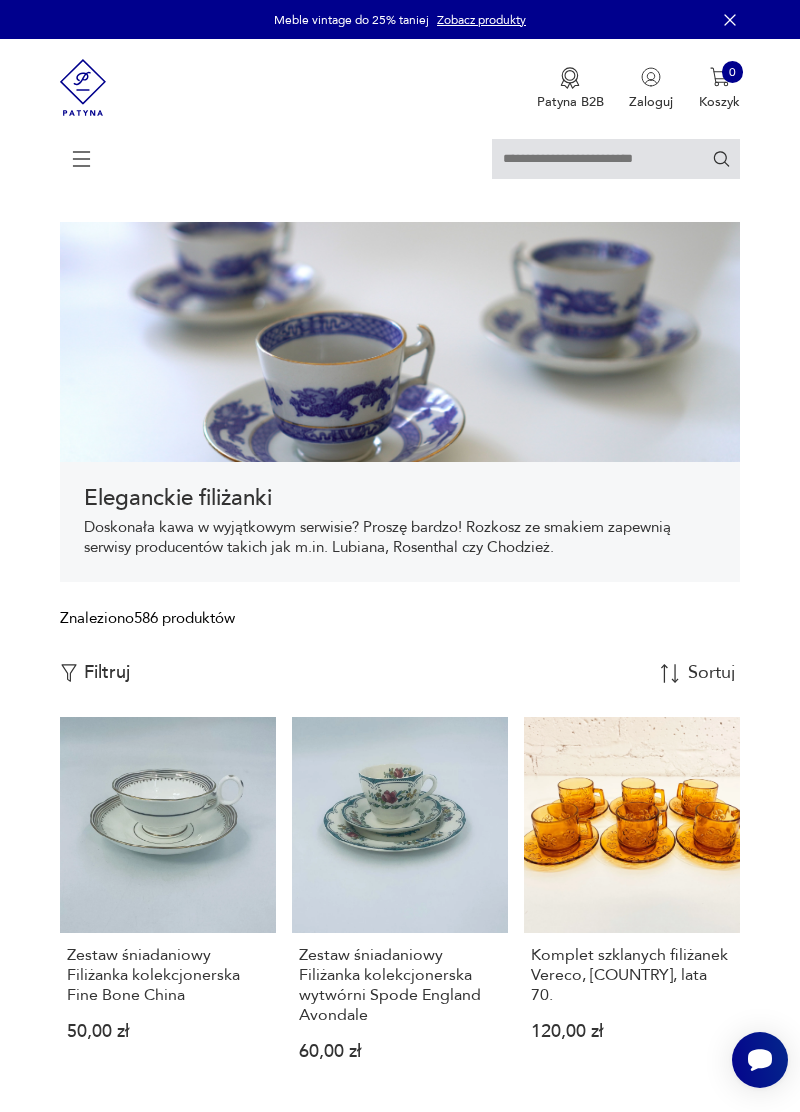 click on "Filtruj" at bounding box center [107, 673] 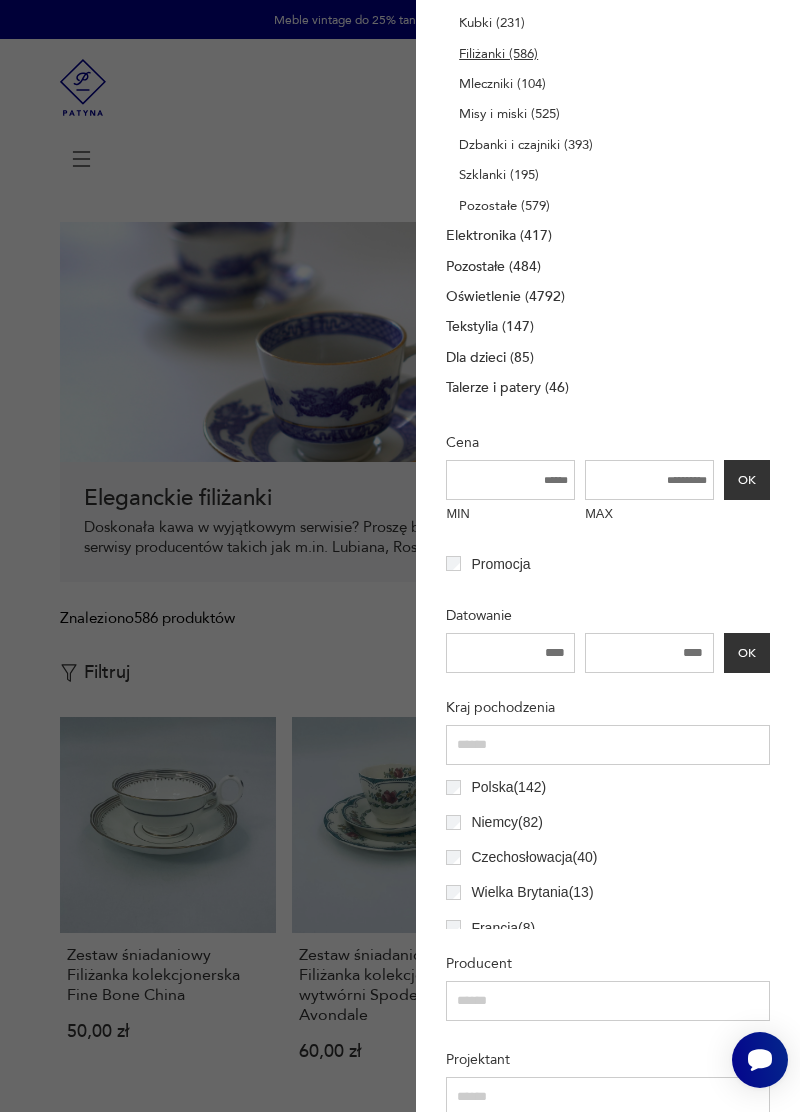 scroll, scrollTop: 399, scrollLeft: 0, axis: vertical 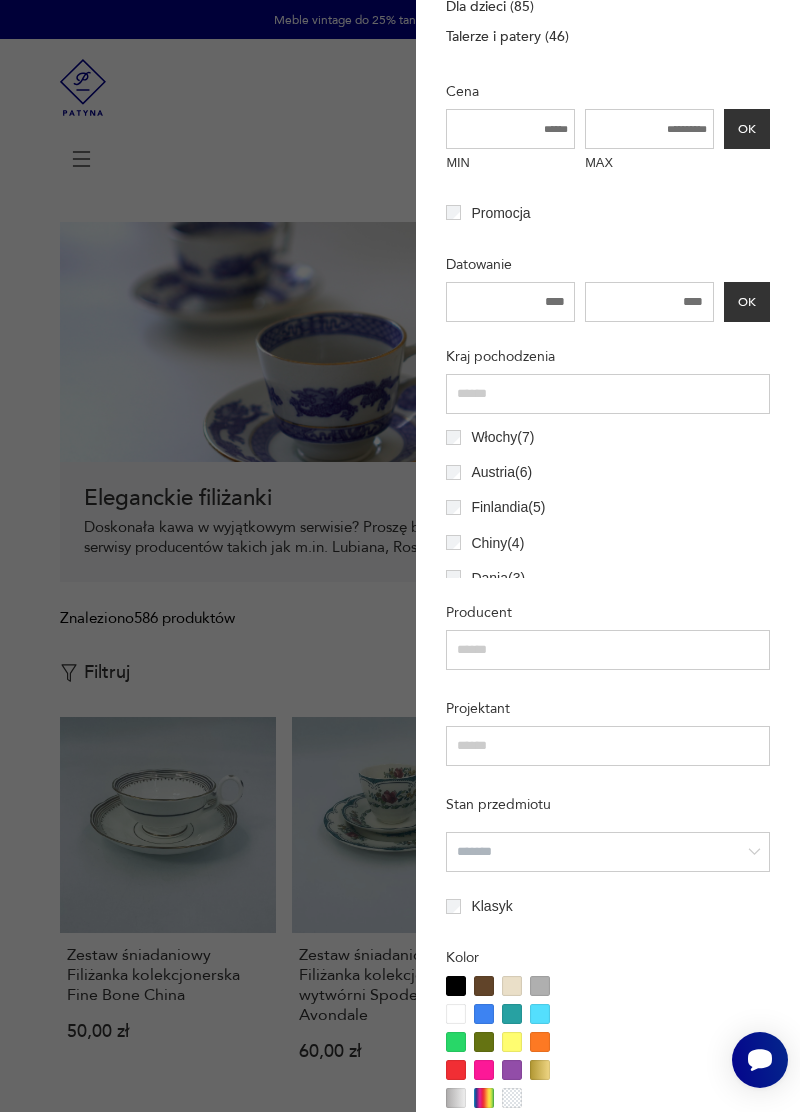 click at bounding box center (607, 650) 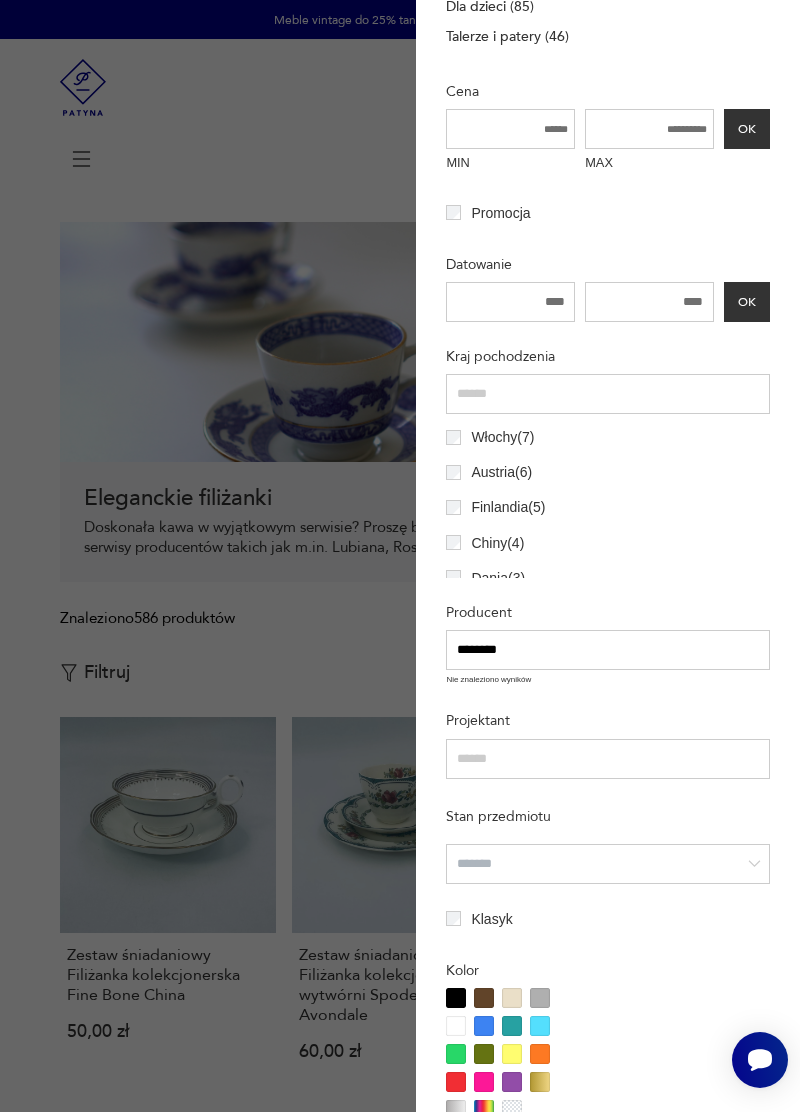 click on "********" at bounding box center [607, 650] 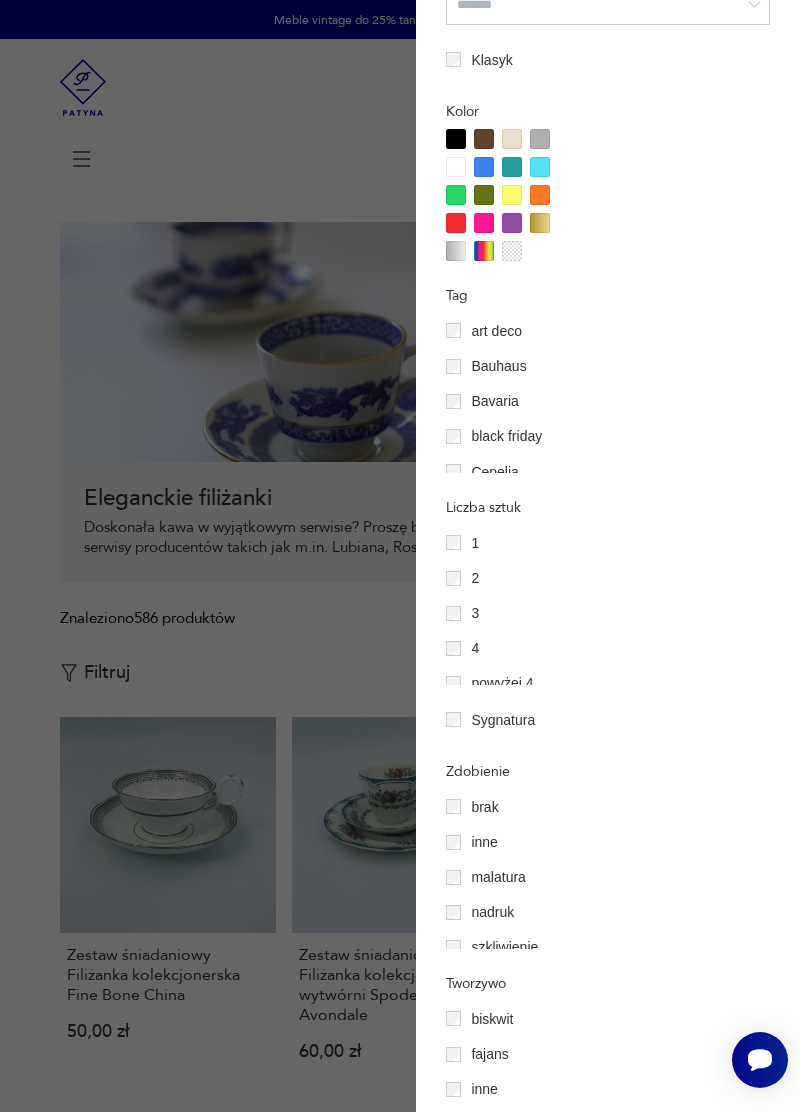 scroll, scrollTop: 1747, scrollLeft: 0, axis: vertical 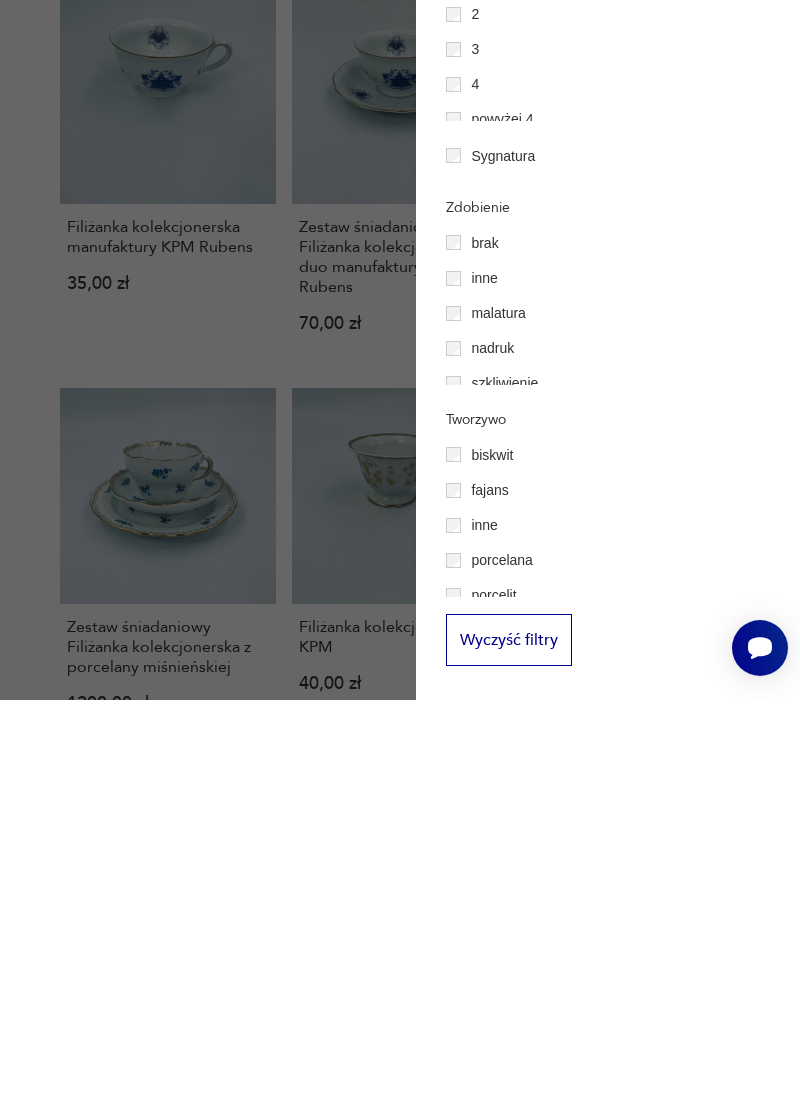 type on "********" 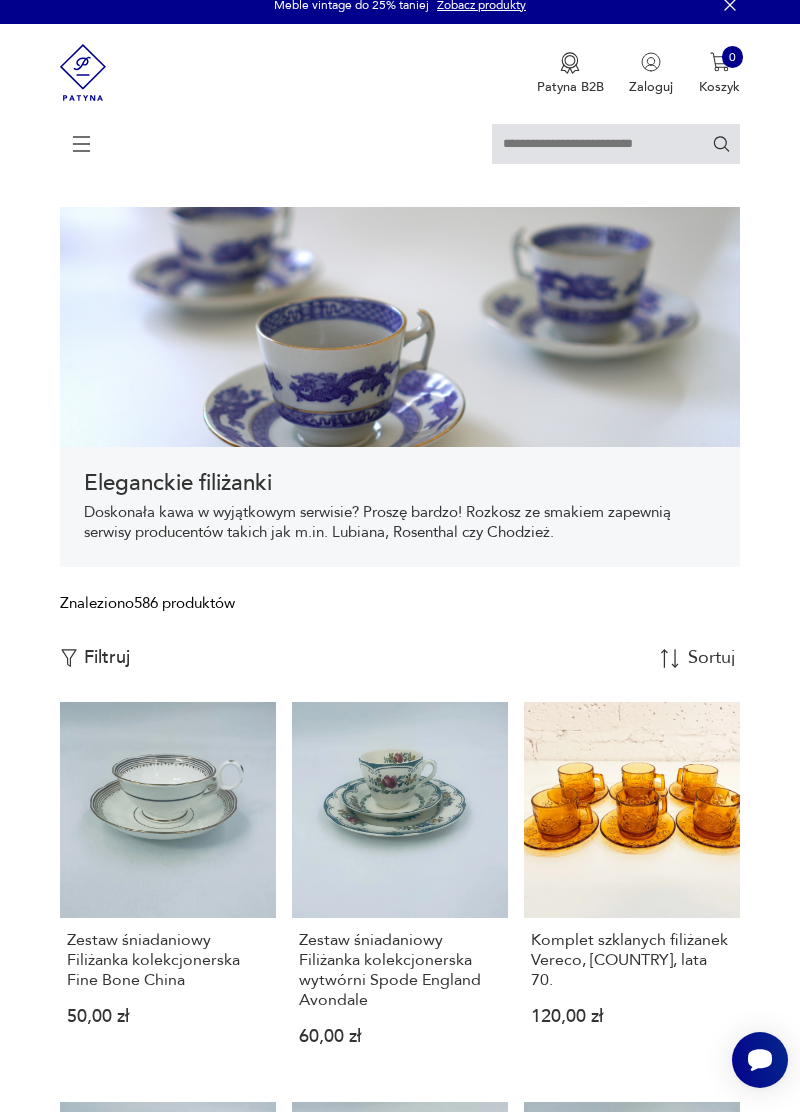 scroll, scrollTop: 17, scrollLeft: 0, axis: vertical 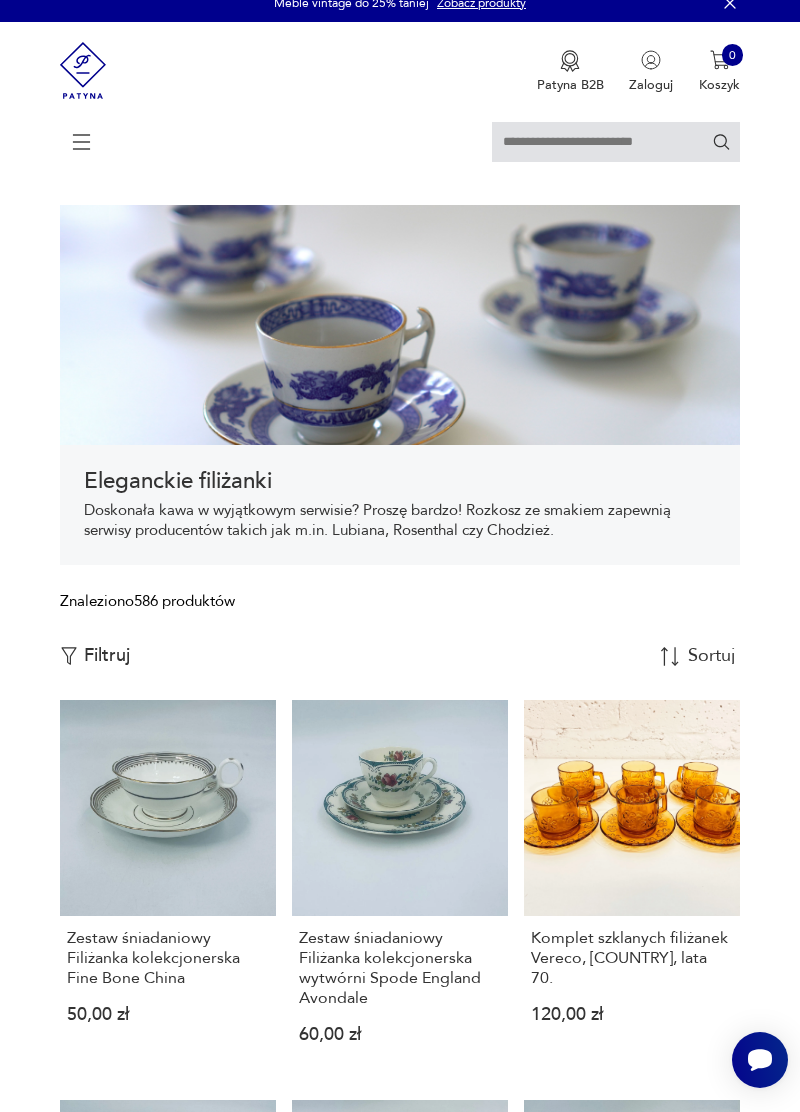 click on "Filtruj" at bounding box center [107, 656] 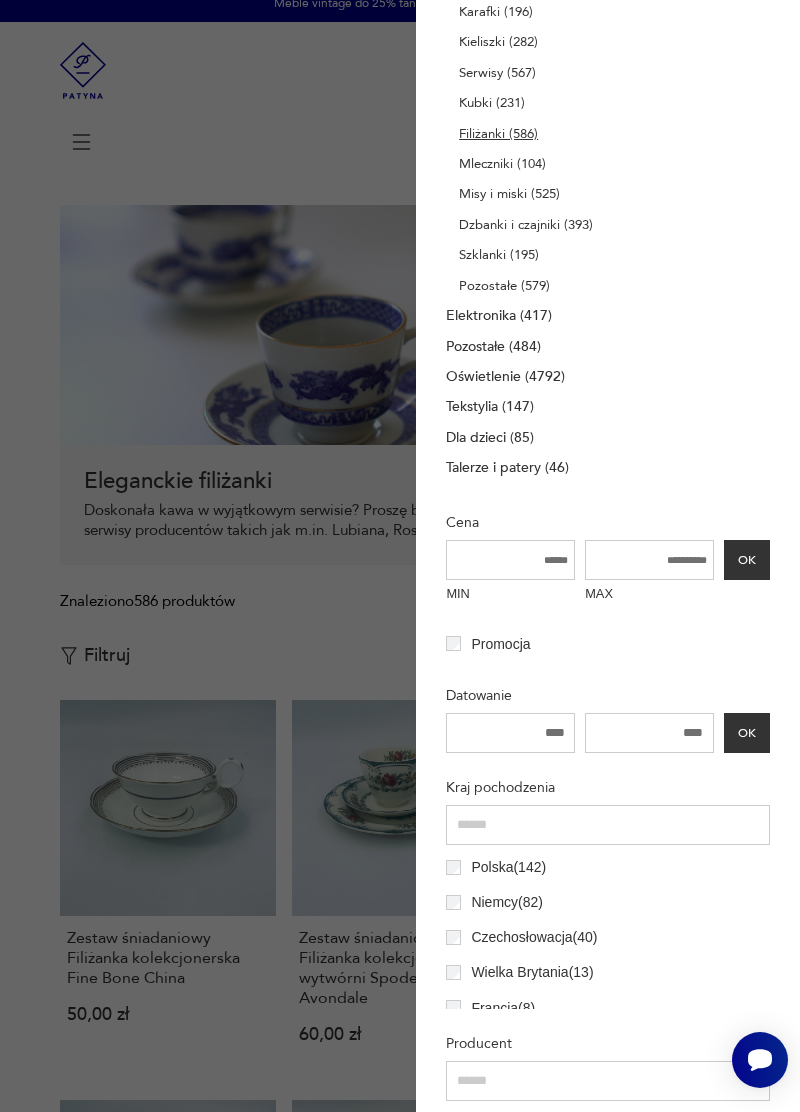 scroll, scrollTop: 306, scrollLeft: 0, axis: vertical 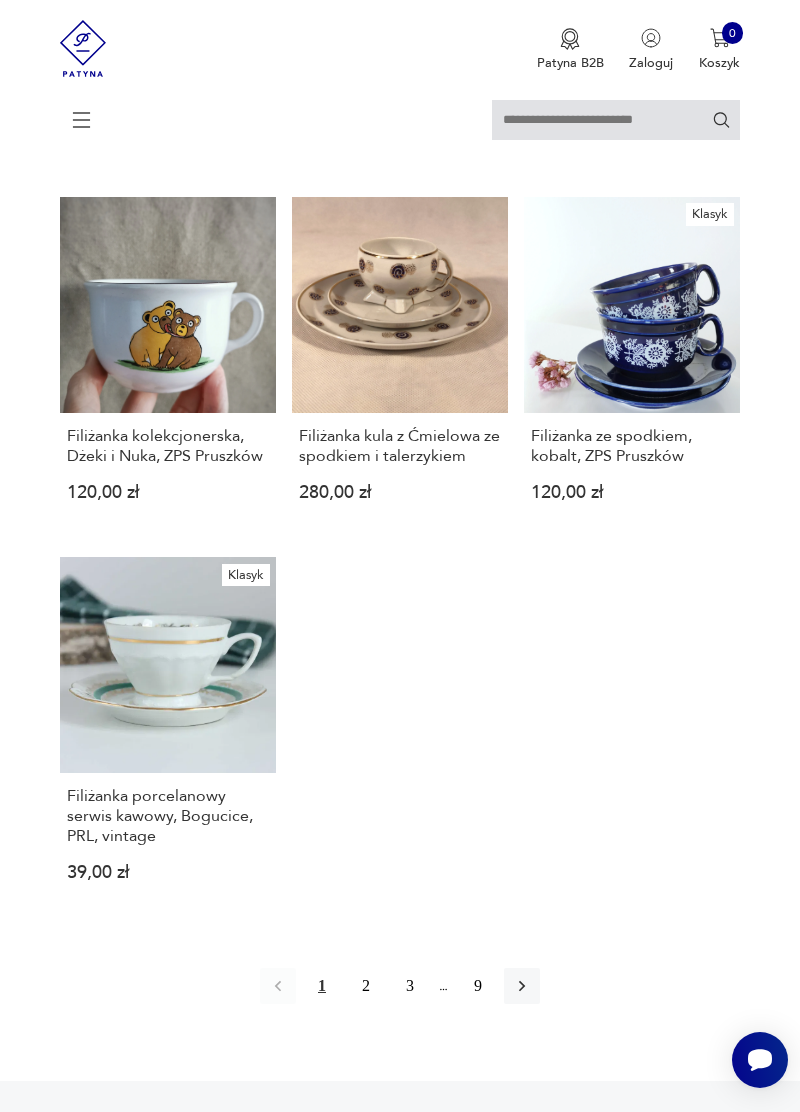 click 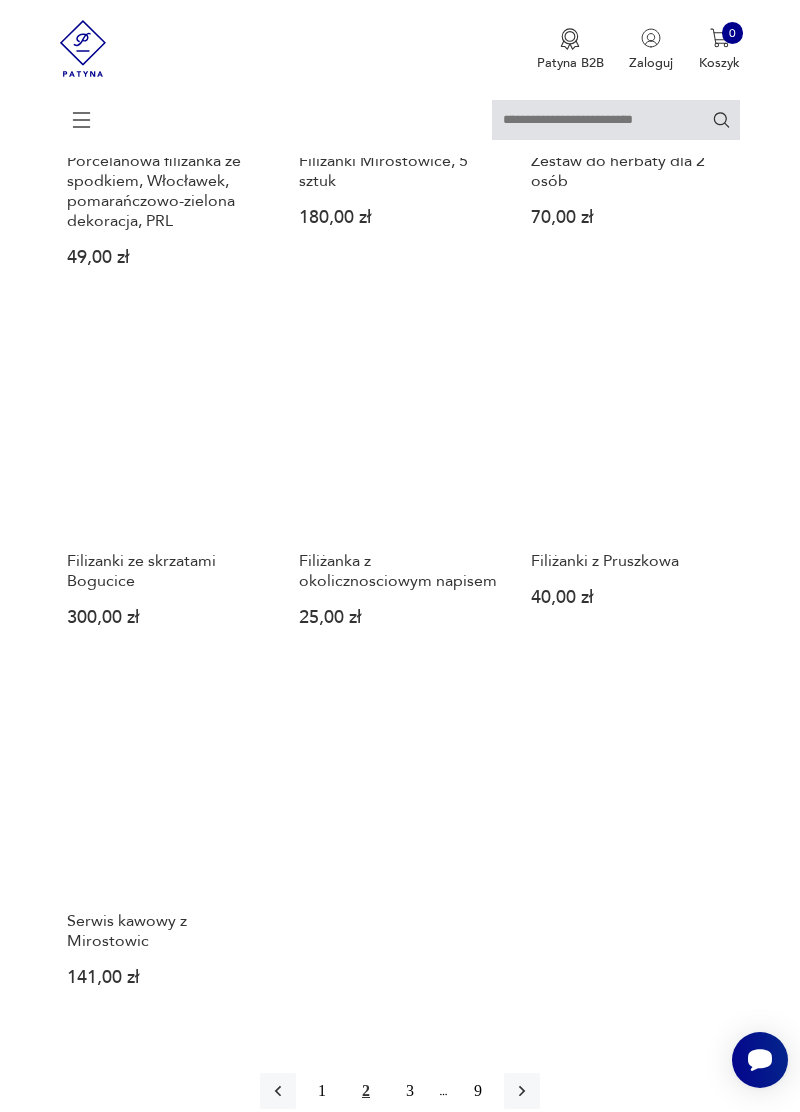 scroll, scrollTop: 2017, scrollLeft: 0, axis: vertical 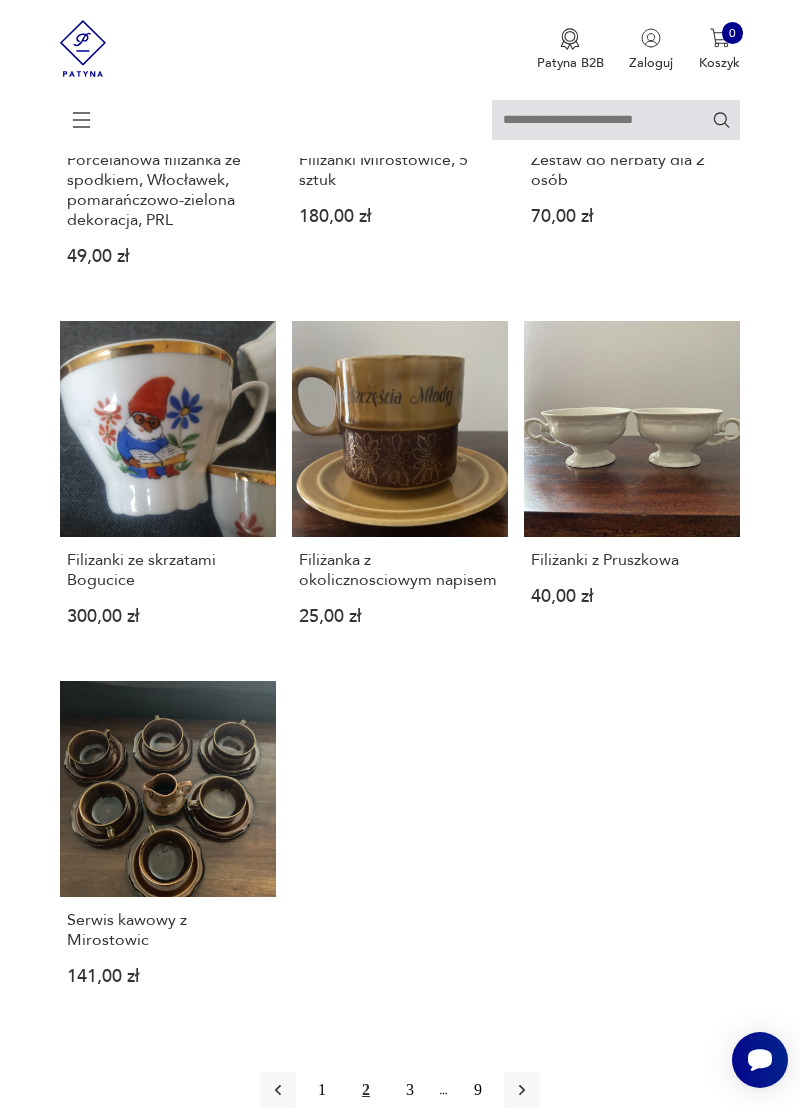 click 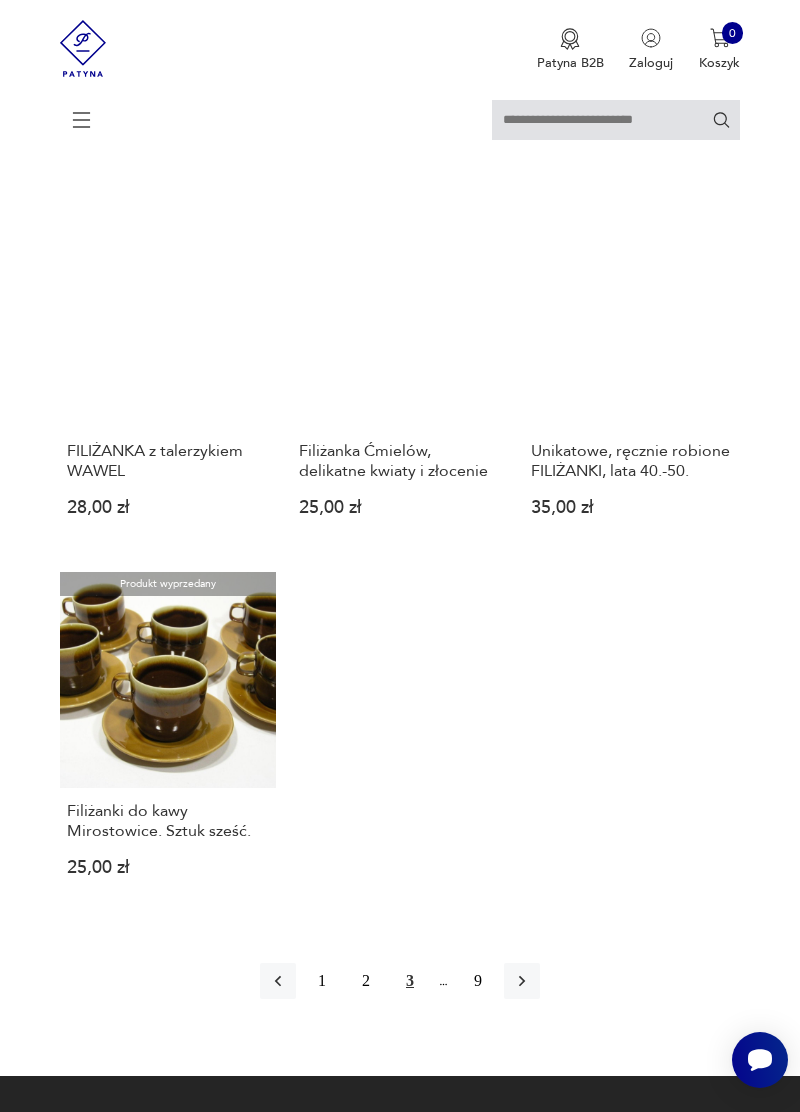 scroll, scrollTop: 1988, scrollLeft: 0, axis: vertical 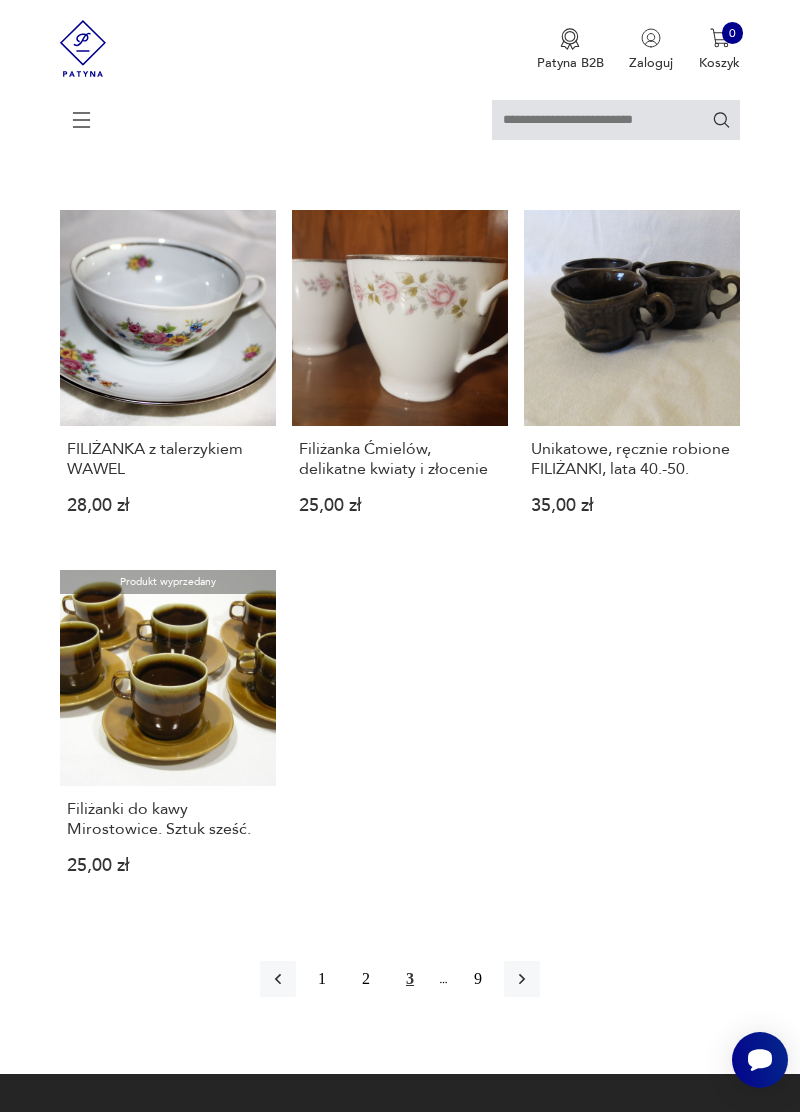 click at bounding box center [522, 979] 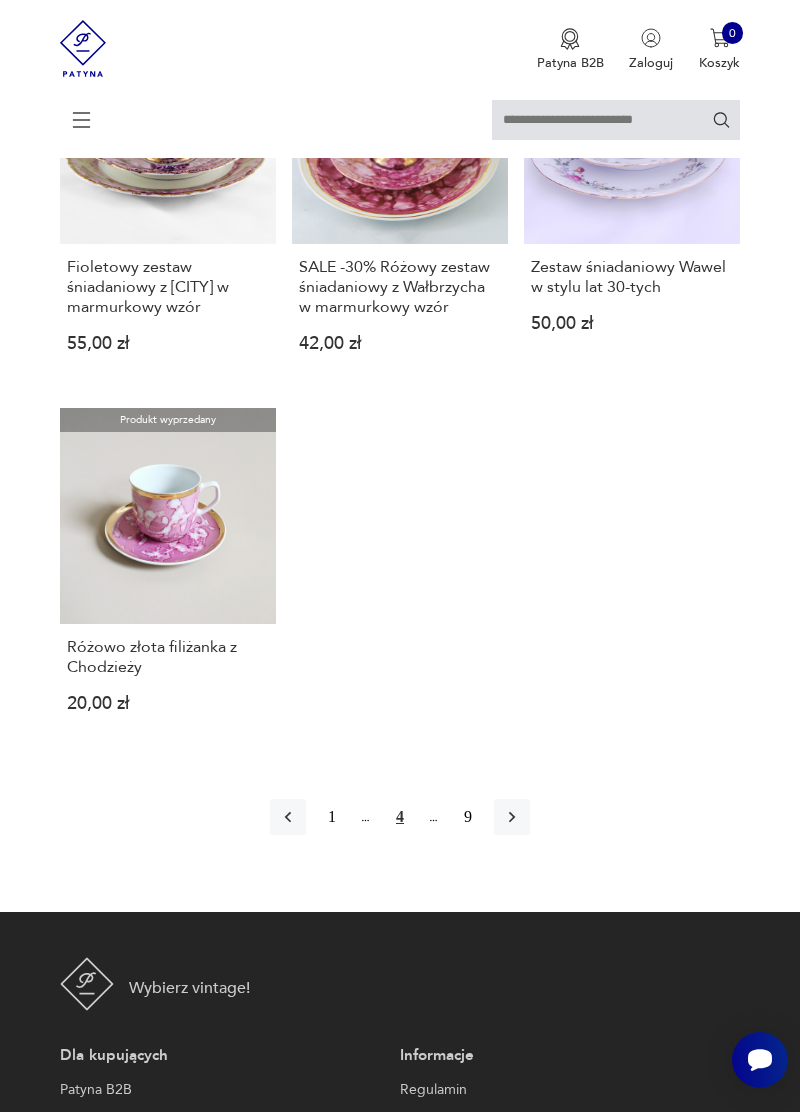 scroll, scrollTop: 2284, scrollLeft: 0, axis: vertical 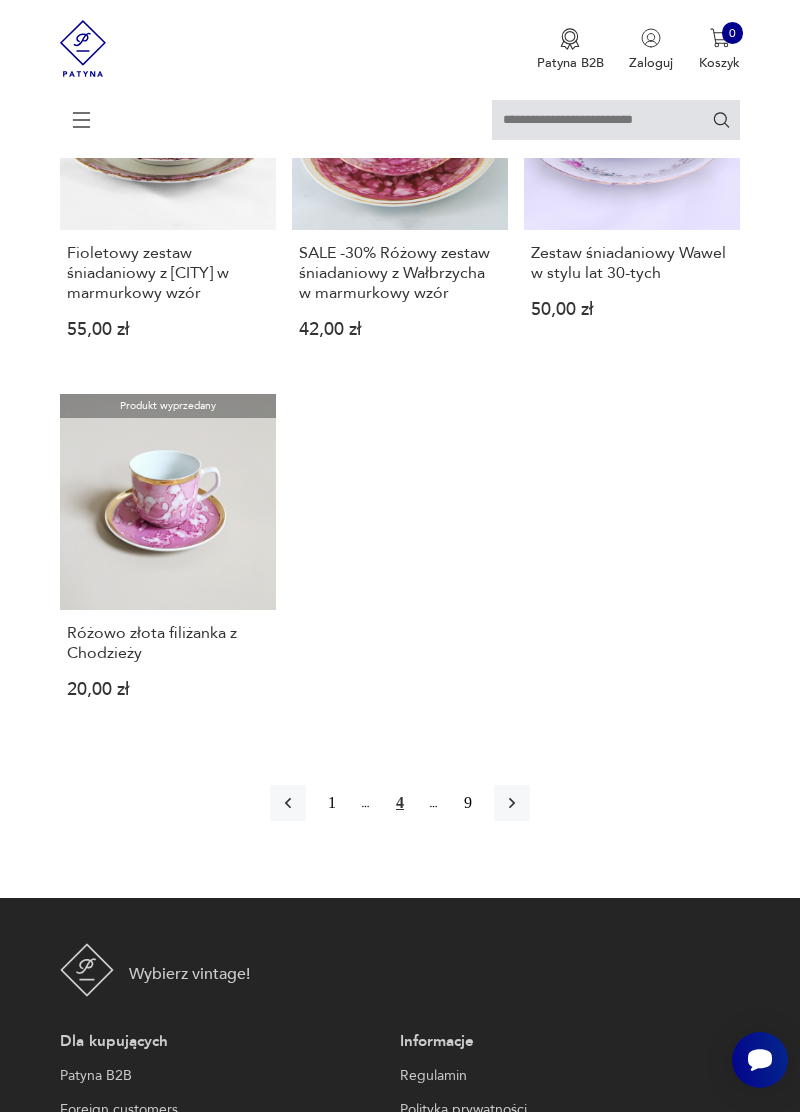click on "1" at bounding box center (332, 803) 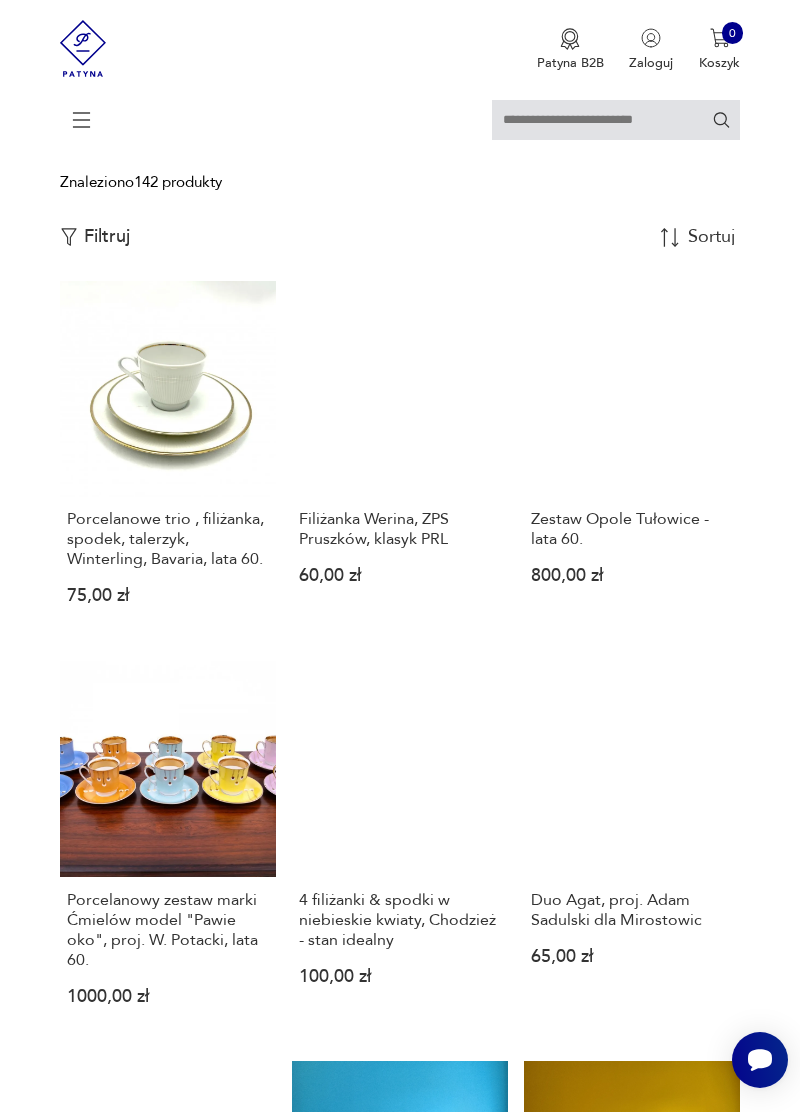 scroll, scrollTop: 432, scrollLeft: 0, axis: vertical 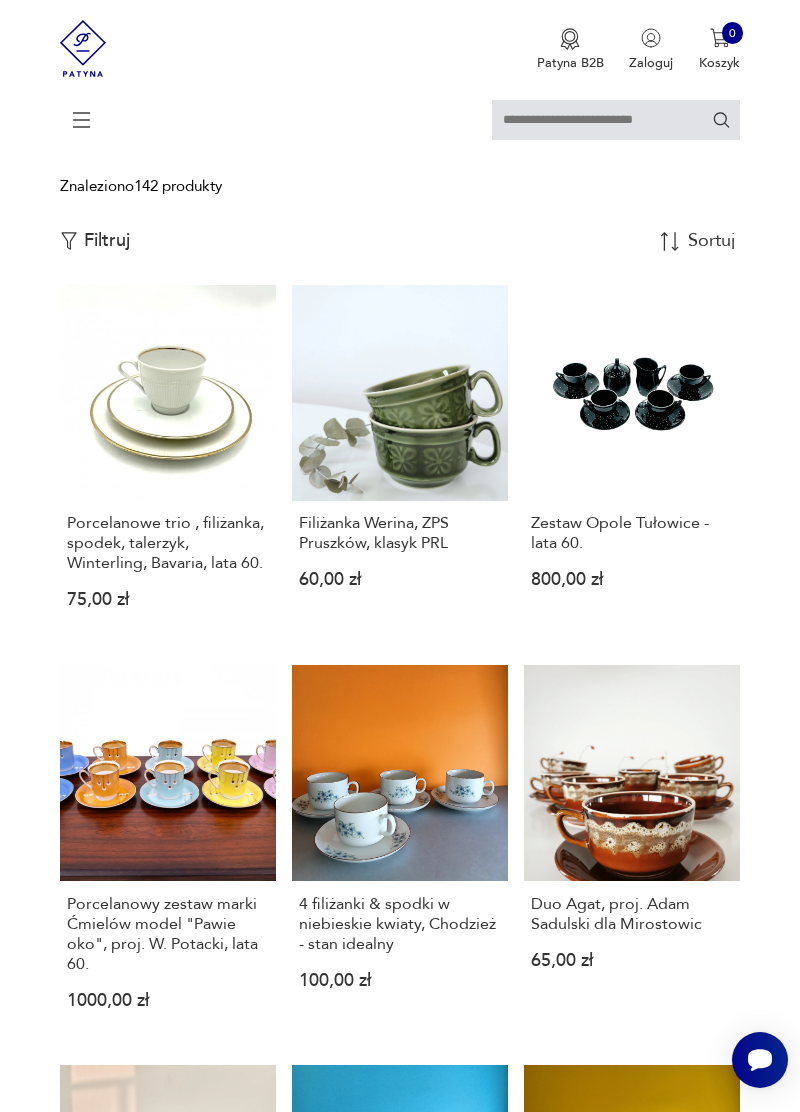 click on "Filiżanka Werina, ZPS Pruszków, klasyk PRL 60,00 zł" at bounding box center [400, 462] 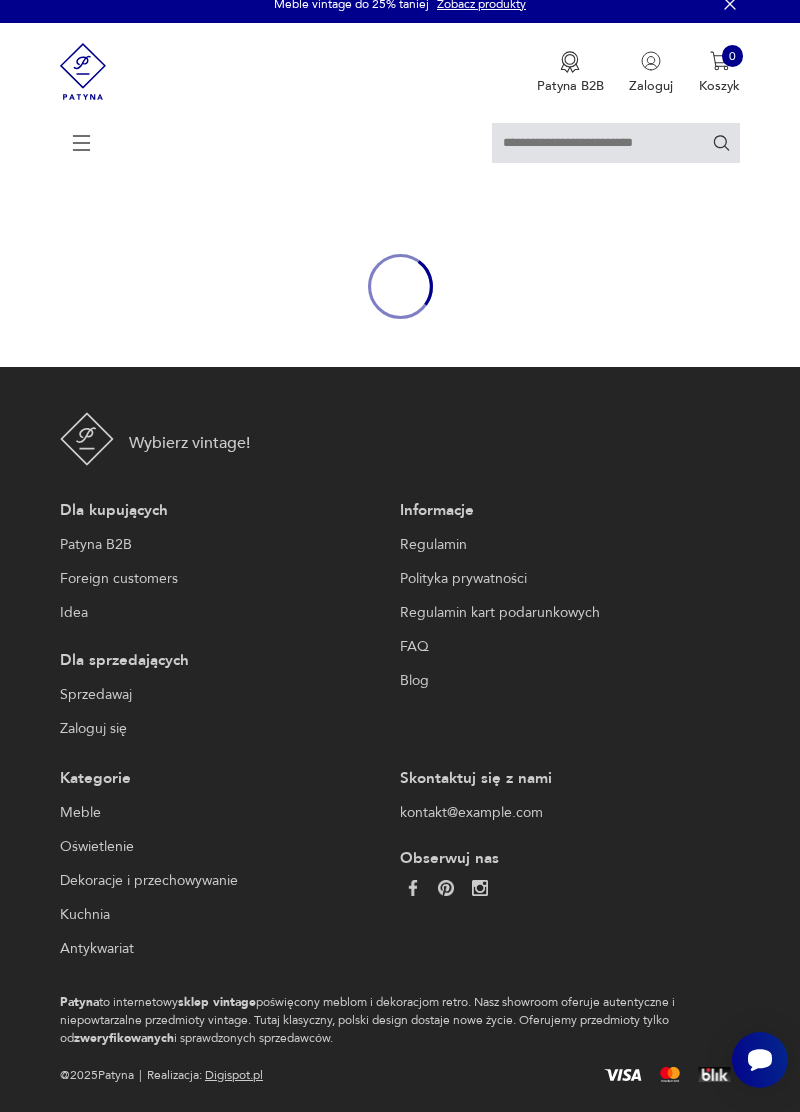 scroll, scrollTop: 0, scrollLeft: 0, axis: both 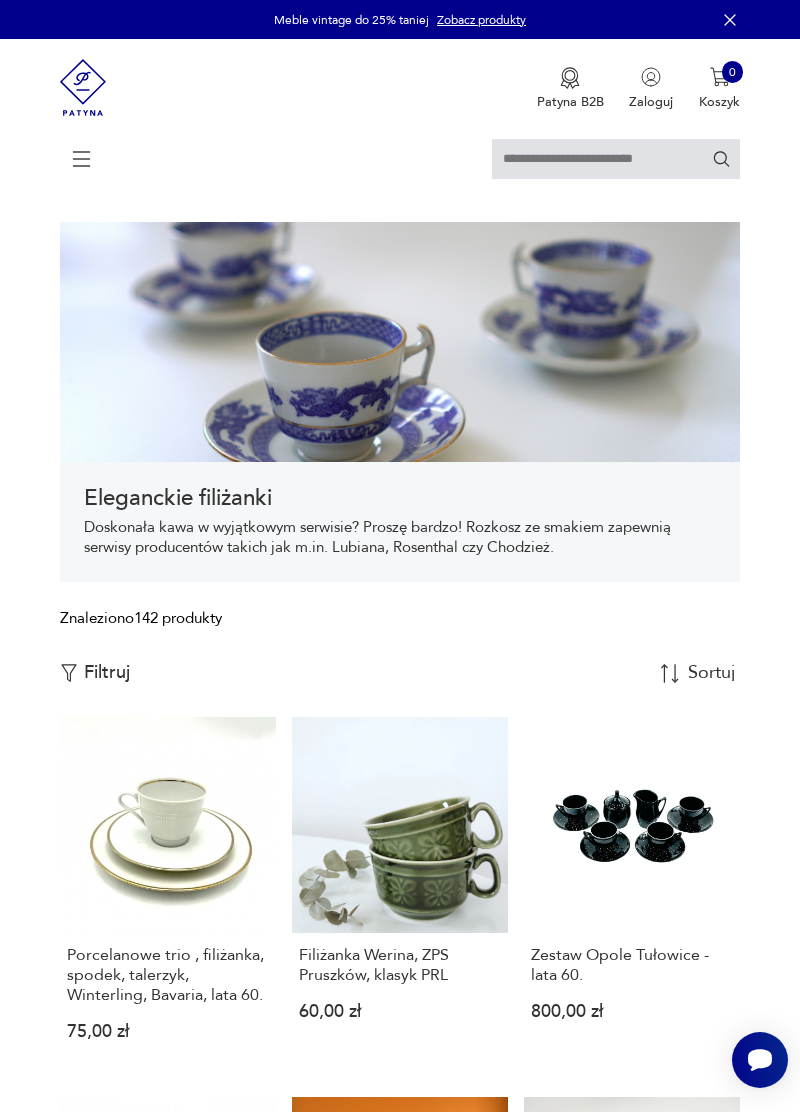 click on "Filtruj" at bounding box center (107, 673) 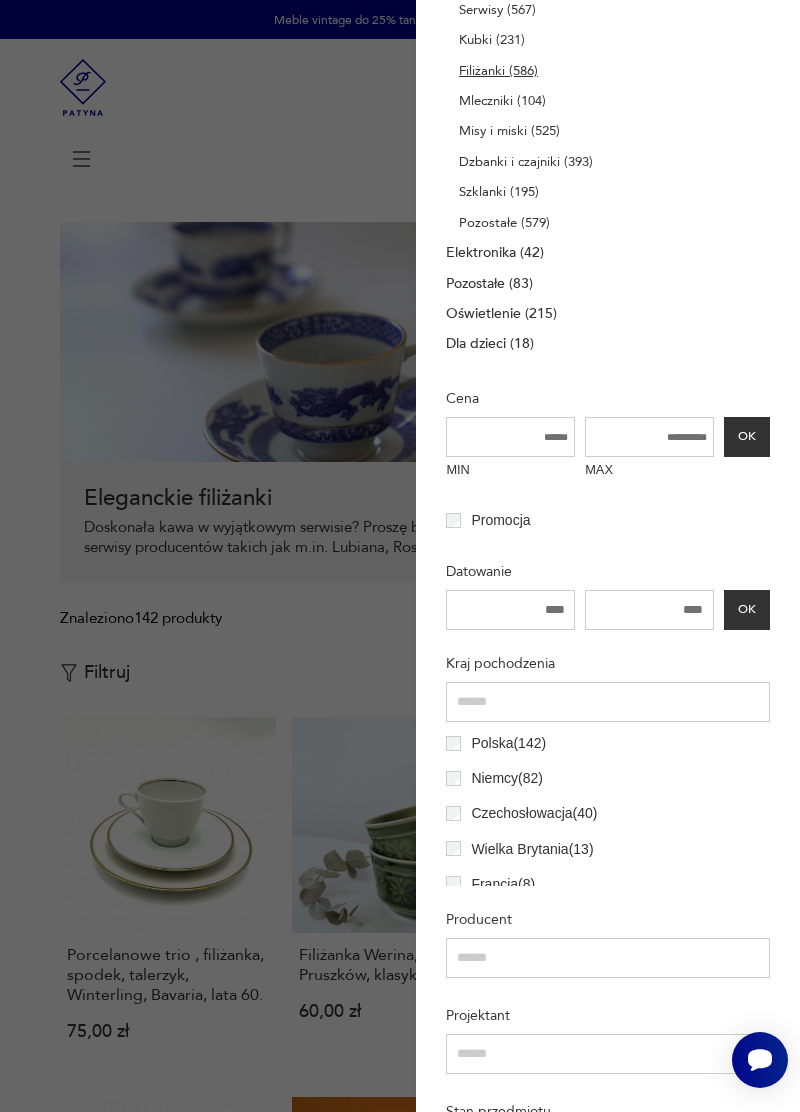 scroll, scrollTop: 369, scrollLeft: 0, axis: vertical 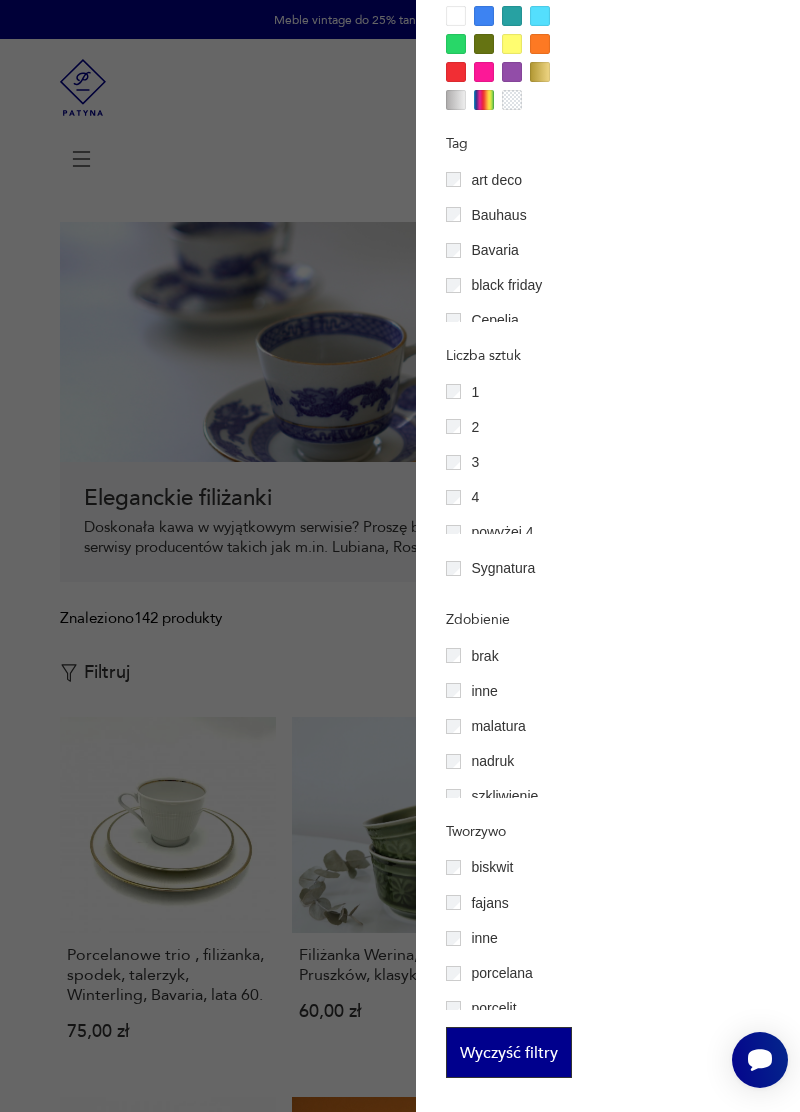 click on "Wyczyść filtry" at bounding box center [509, 1053] 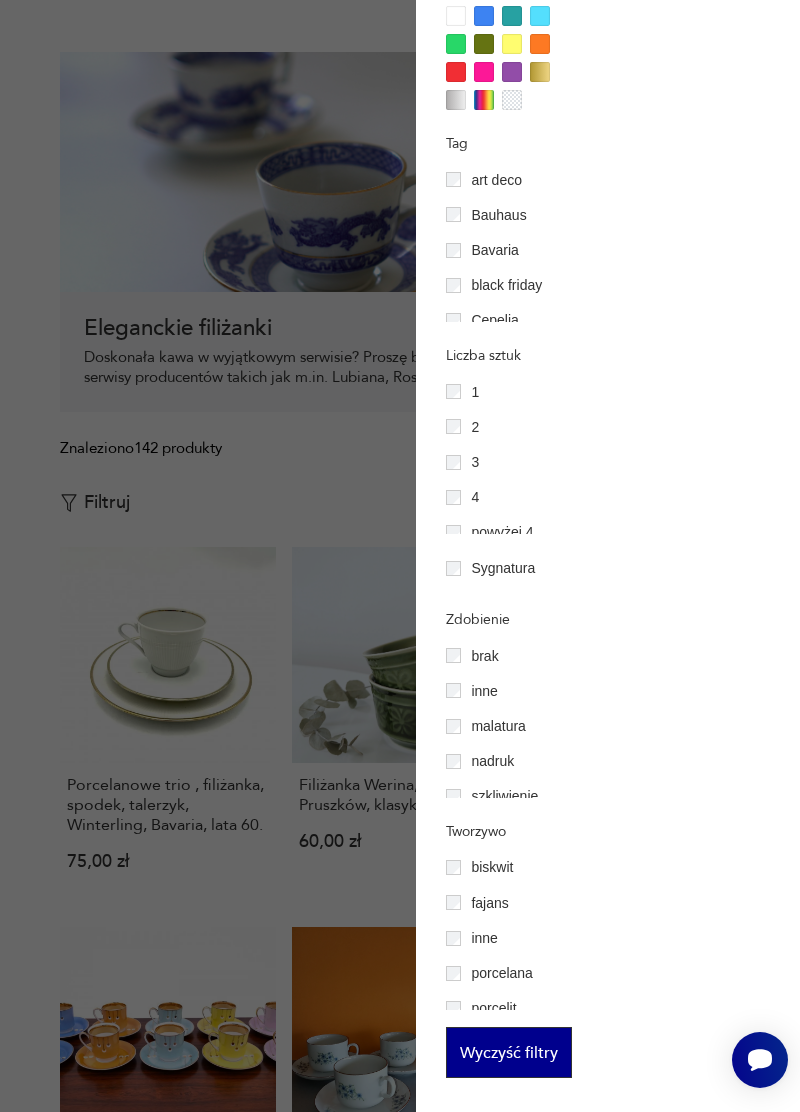 scroll, scrollTop: 308, scrollLeft: 0, axis: vertical 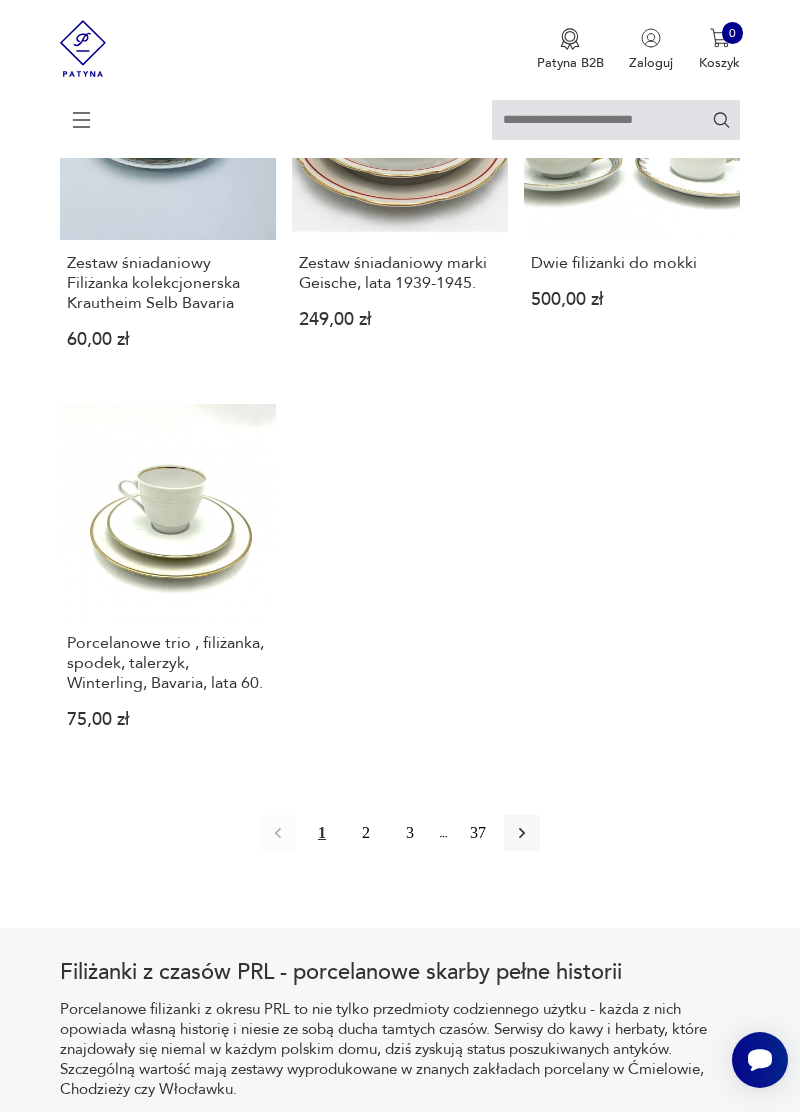 click on "3" at bounding box center (410, 833) 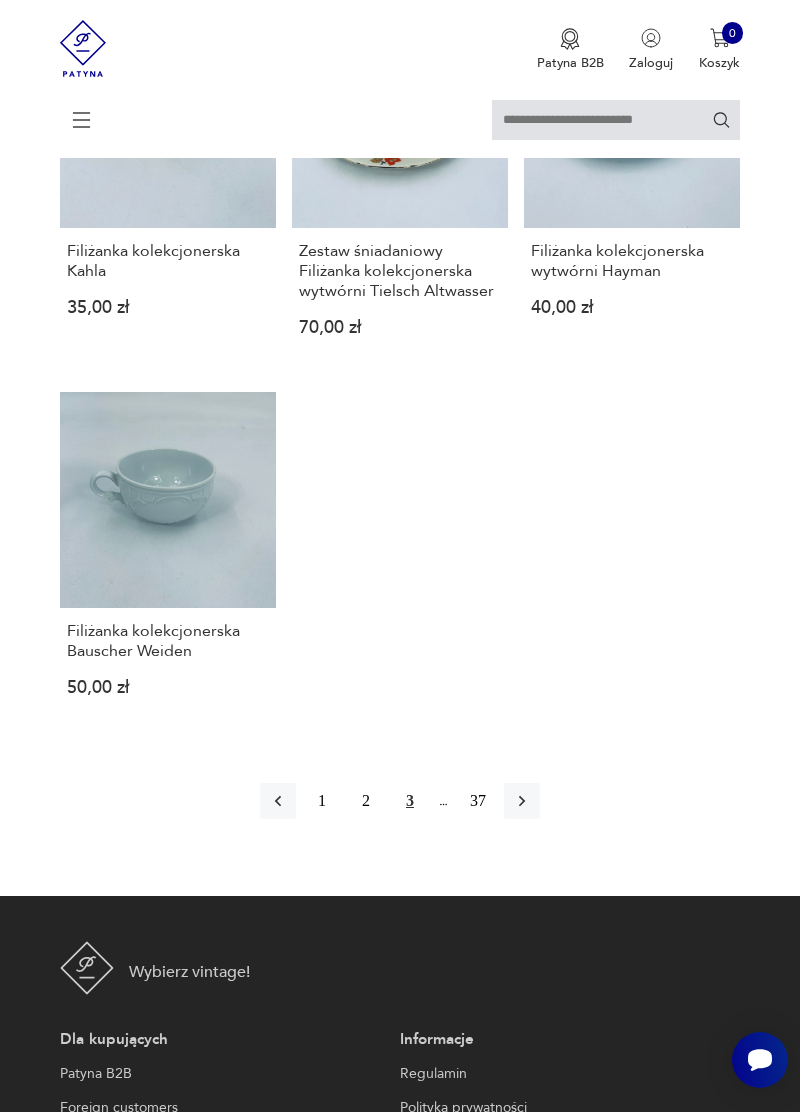 scroll, scrollTop: 2249, scrollLeft: 0, axis: vertical 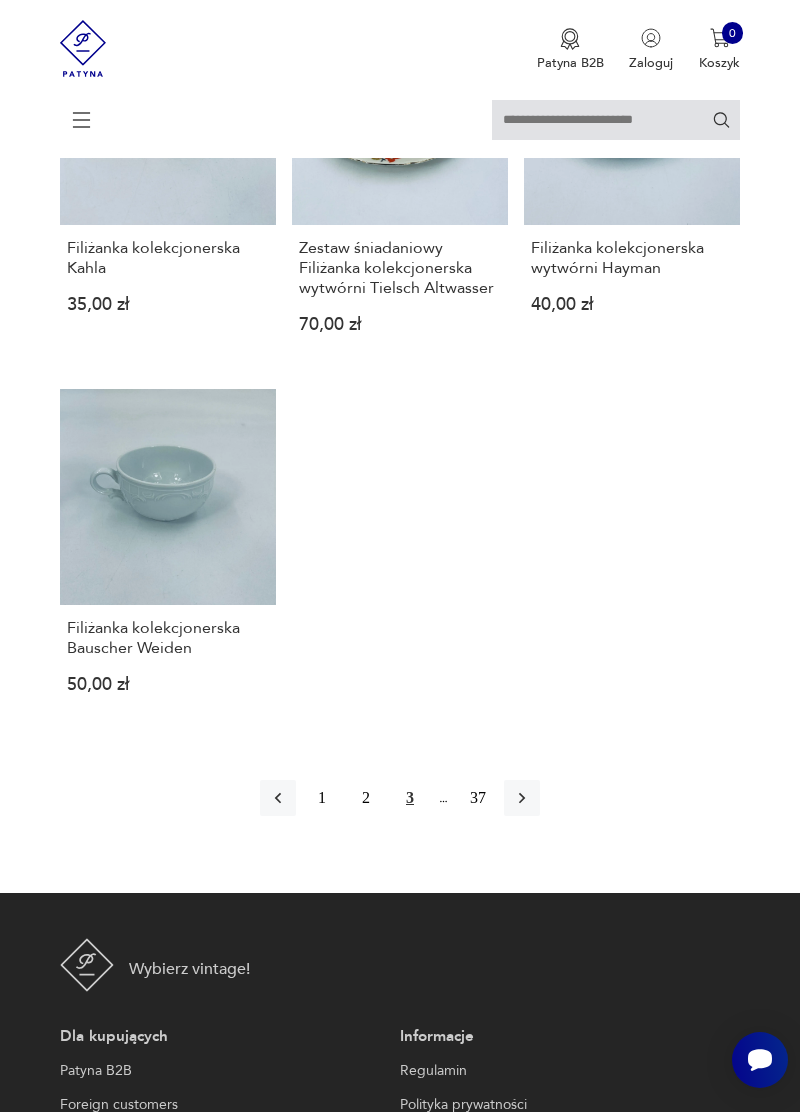 click 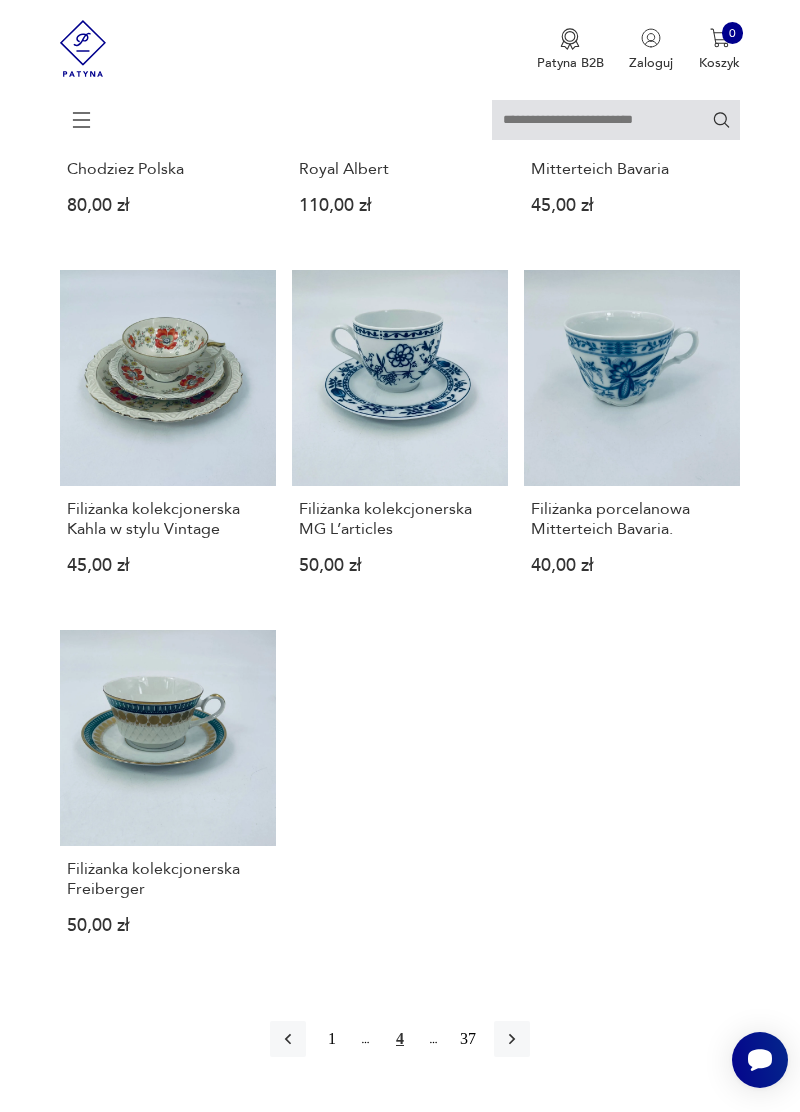 scroll, scrollTop: 1974, scrollLeft: 0, axis: vertical 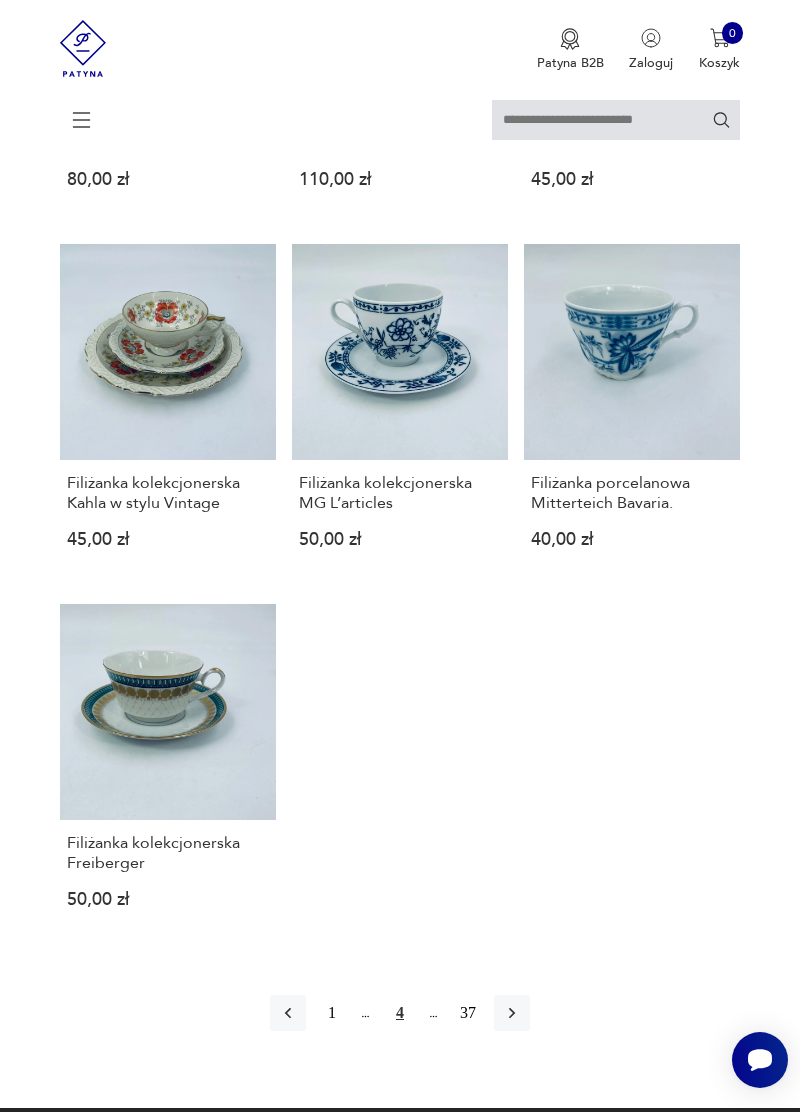 click 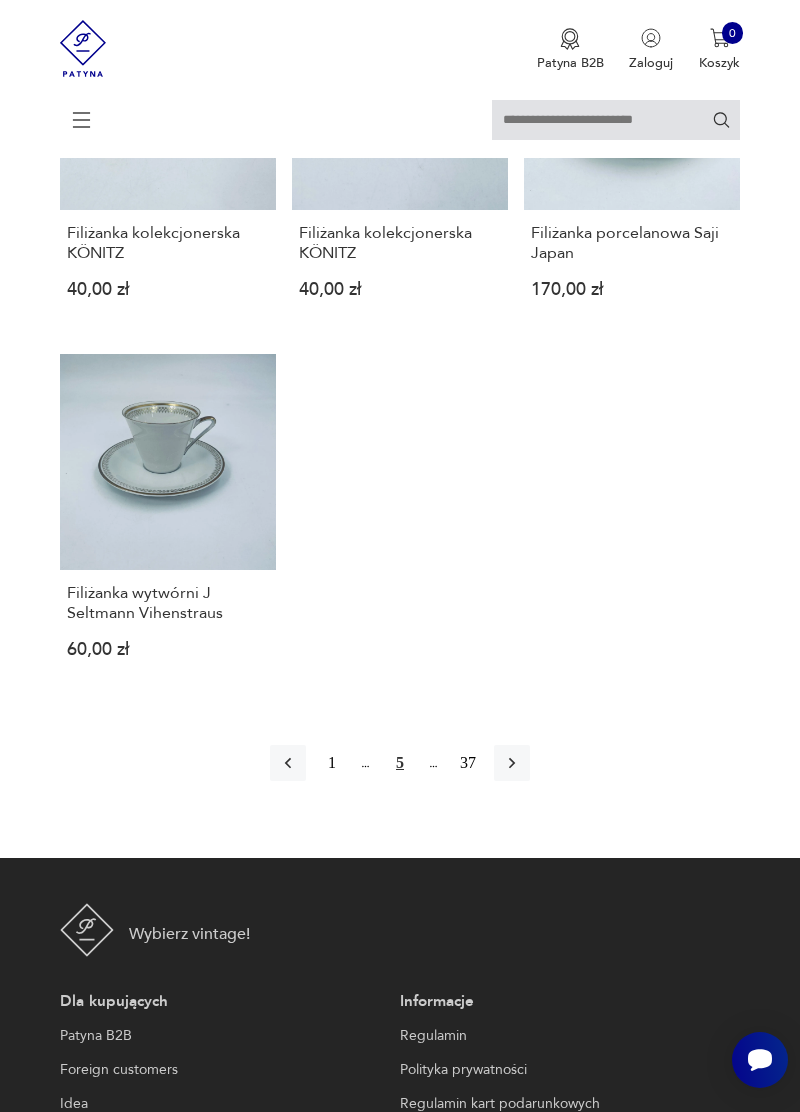 scroll, scrollTop: 2206, scrollLeft: 0, axis: vertical 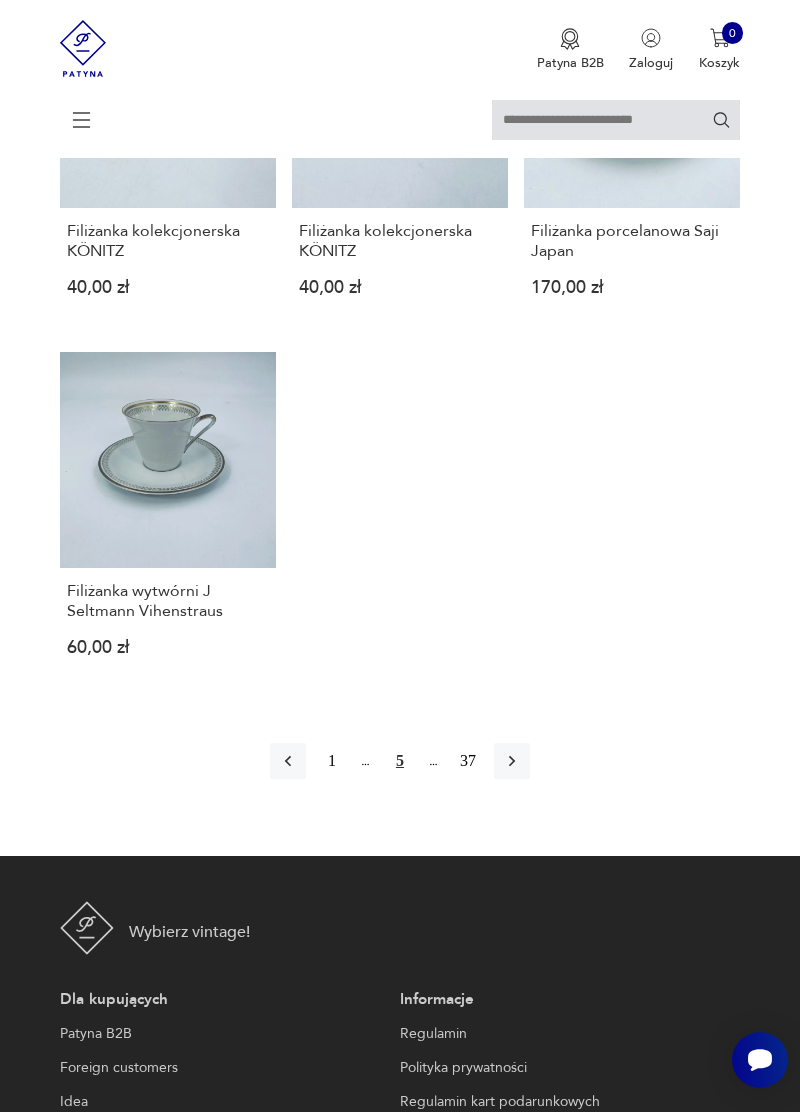click 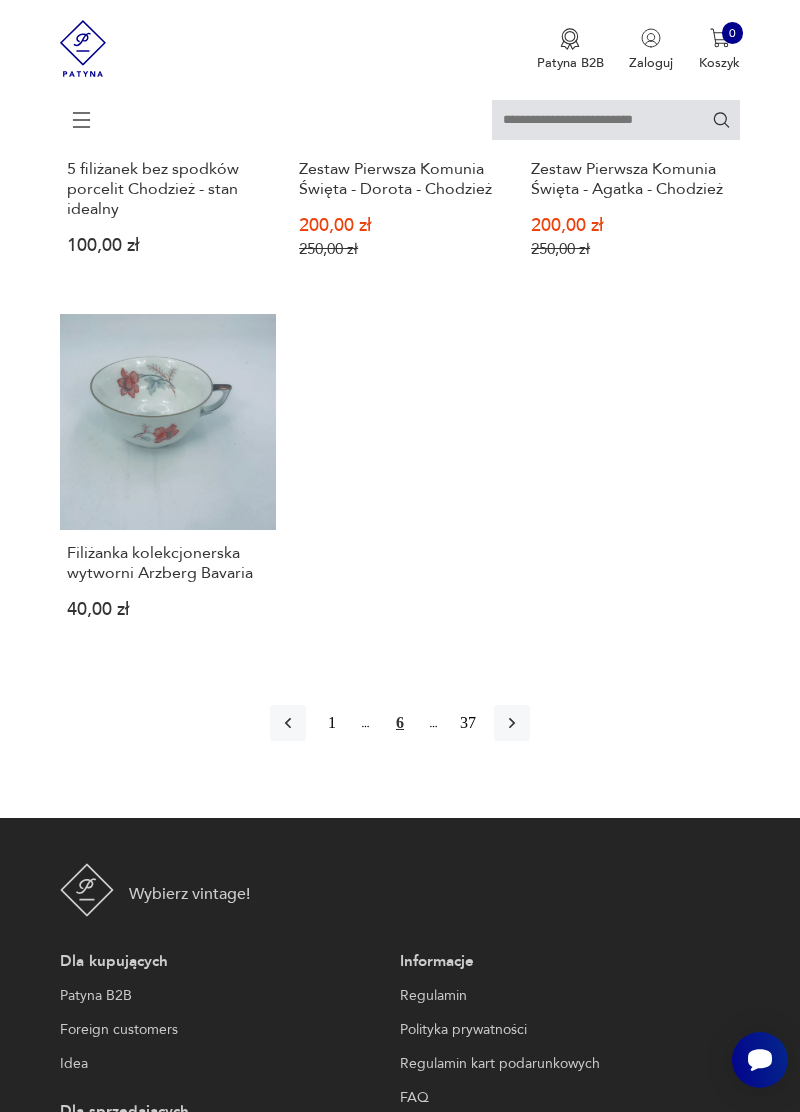 scroll, scrollTop: 2279, scrollLeft: 0, axis: vertical 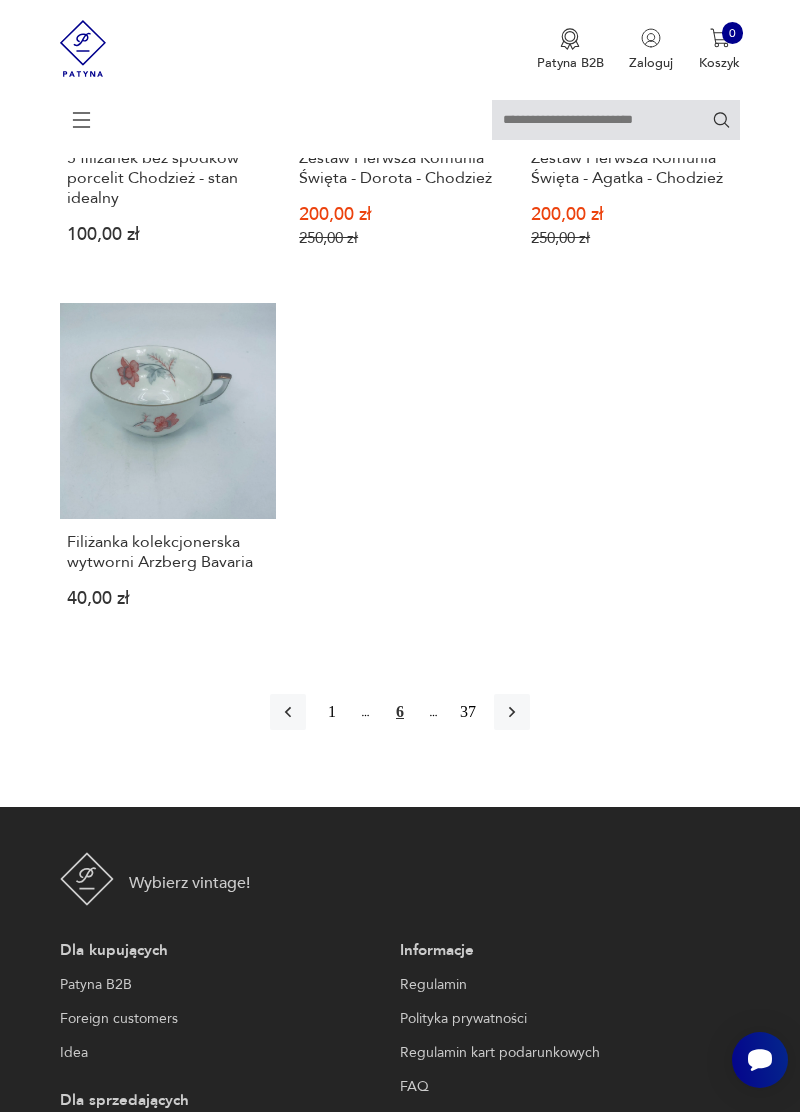 click 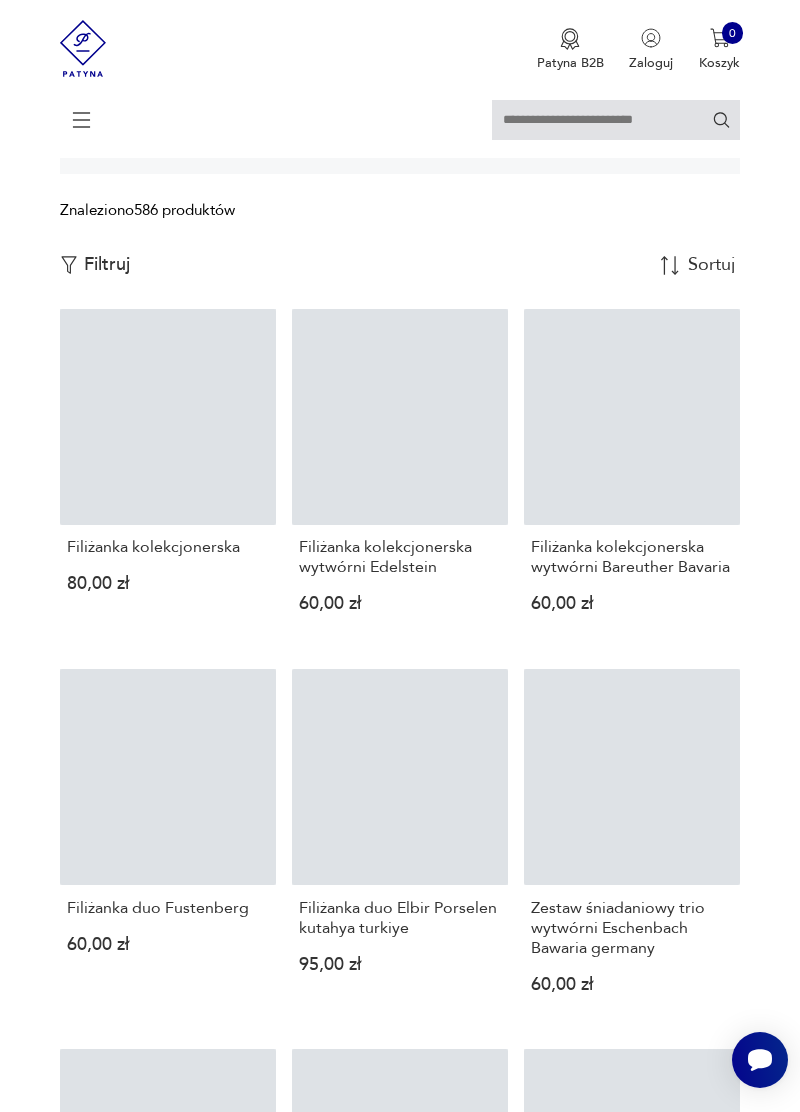scroll, scrollTop: 308, scrollLeft: 0, axis: vertical 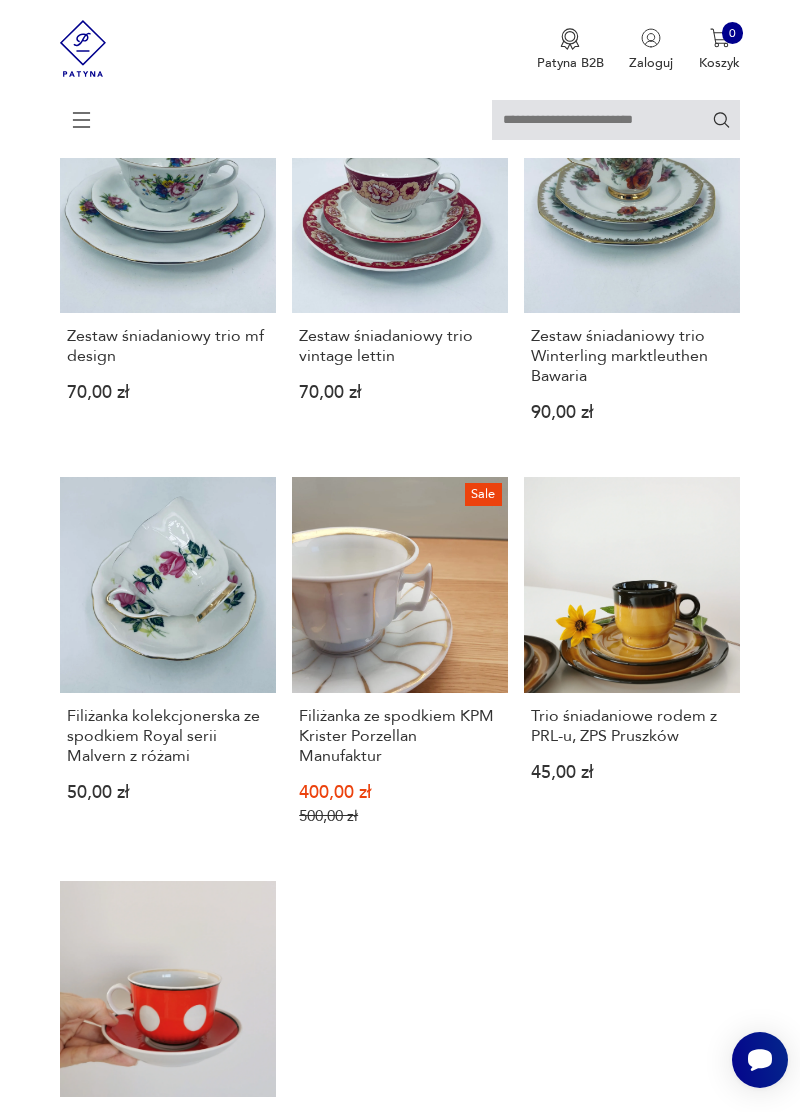 click on "Trio śniadaniowe rodem z PRL-u, ZPS Pruszków 45,00 zł" at bounding box center (632, 666) 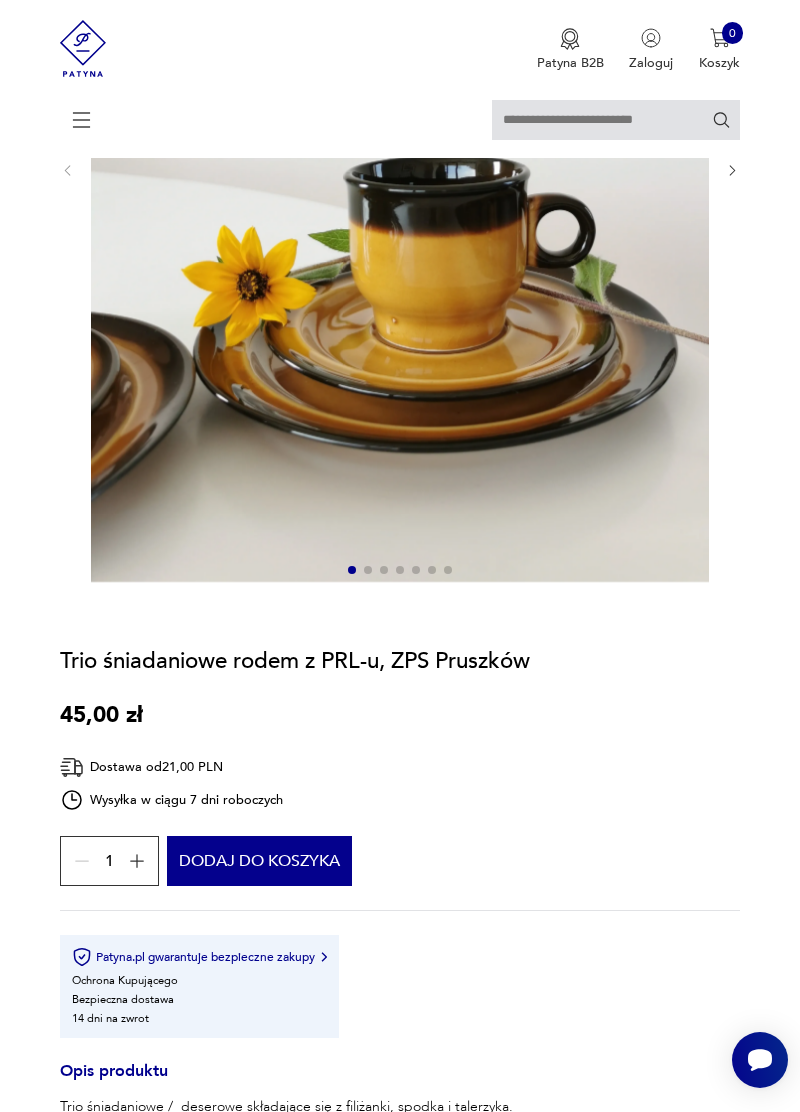 scroll, scrollTop: 518, scrollLeft: 0, axis: vertical 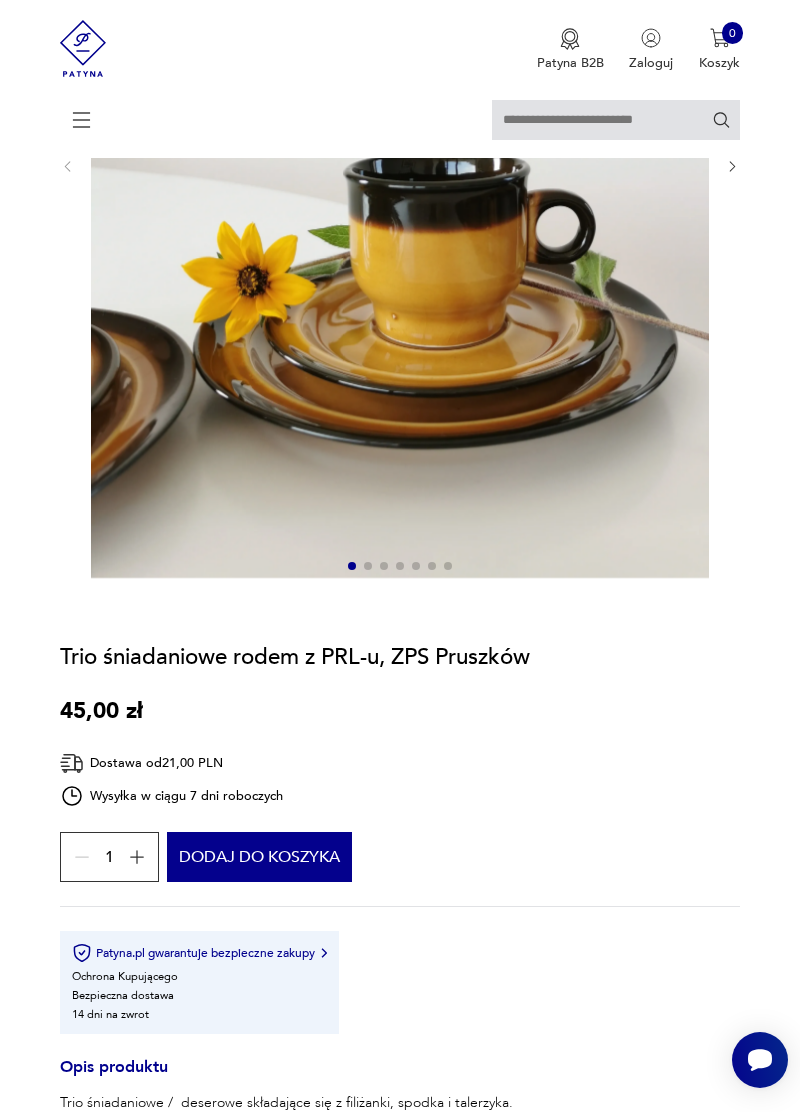 click on "Opis produktu Trio śniadaniowe /  deserowe składające się z filiżanki, spodka i talerzyka.
Wyrób vintage z ZPS Pruszków.
Stan bardzo dobry vintage. Drobne wady produkcyjne (foto).
Wymiary:
Filiżanka: 6 x 6,5 cm, poj. 0,11
Spodek: 12,5 cm
Talerzyk: 17 cm
Cena dotyczy 1 trio
Dostępne są 2 komplety. Rozwiń więcej Szczegóły produktu Miasto sprzedawcy :   [CITY] Liczba sztuk:   2 Tagi:   Prezent dla kolekcjonera ,  PRL ,  Pruszków ,  lata 70. ,  lata 80. O sprzedawcy Stoliczku nakryj się Zweryfikowany sprzedawca [CITY] Od roku z Patyną Dostawa i zwroty Dostępne formy dostawy: Paczkomat InPost   21,00 PLN Kurier   26,00 PLN Zwroty: Jeśli z jakiegokolwiek powodu chcesz zwrócić zamówiony przedmiot, masz na to   14 dni od momentu otrzymania przesyłki. Trio śniadaniowe rodem z PRL-u, ZPS Pruszków 45,00 zł Dostawa od  21,00 PLN Wysyłka w ciągu 7 dni roboczych 1 Dodaj do koszyka Patyna.pl gwarantuje bezpieczne zakupy Ochrona Kupującego Bezpieczna dostawa 14 dni na zwrot
:" at bounding box center [400, 667] 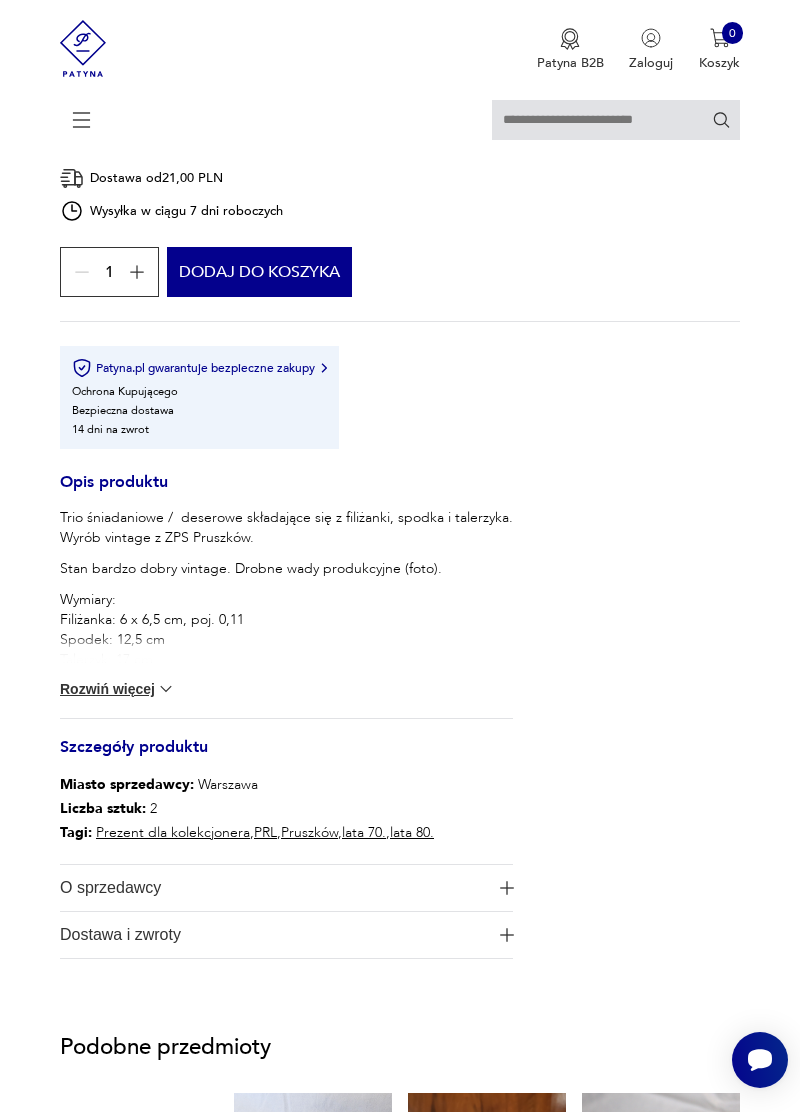 scroll, scrollTop: 1107, scrollLeft: 0, axis: vertical 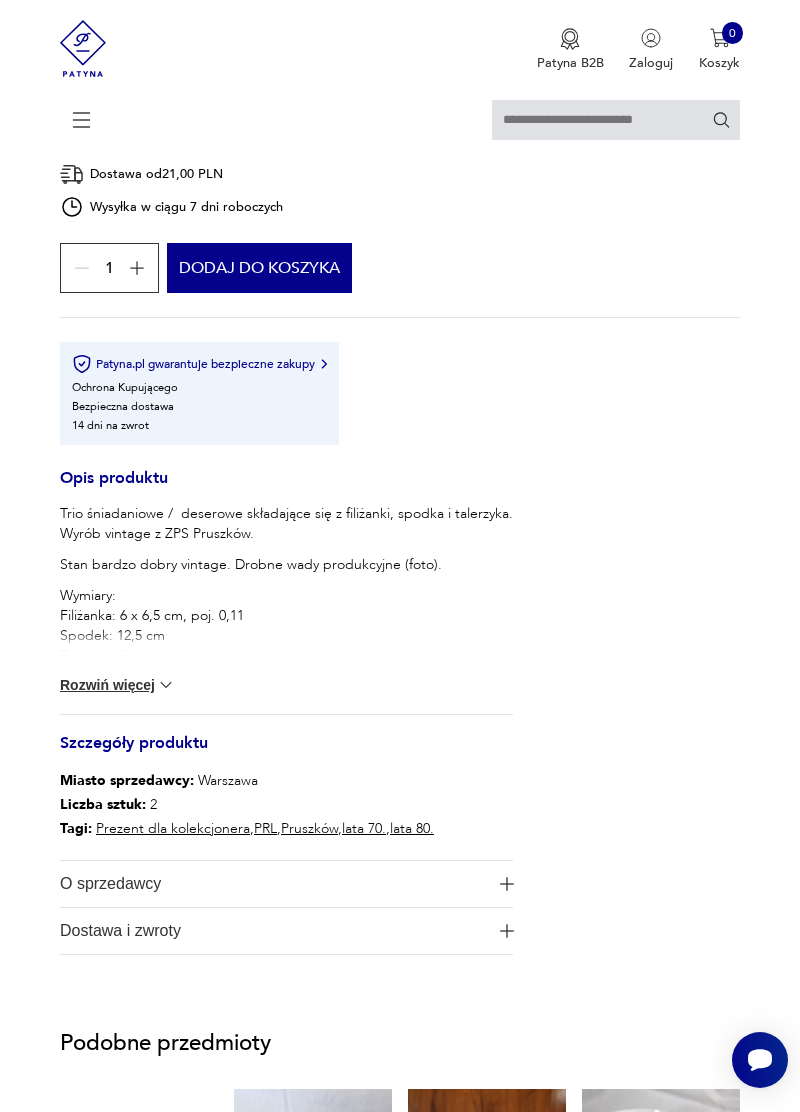 click on "Rozwiń więcej" at bounding box center (118, 685) 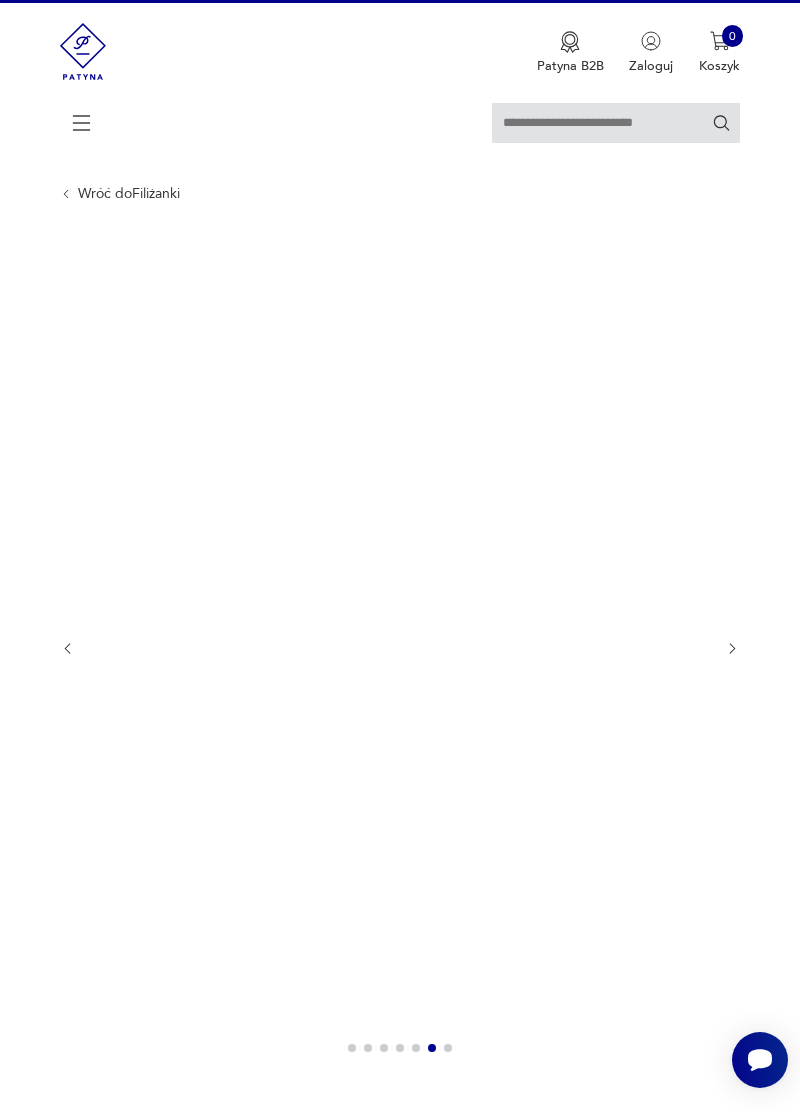 scroll, scrollTop: 42, scrollLeft: 0, axis: vertical 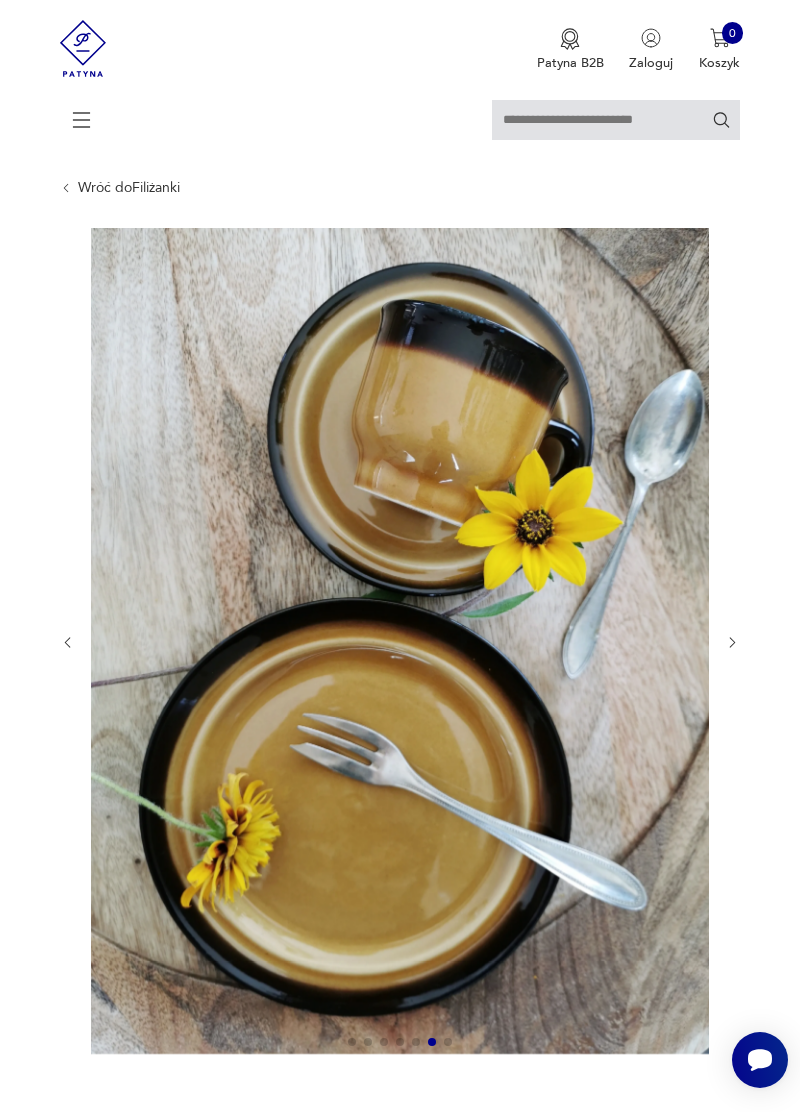 click on "Opis produktu Trio śniadaniowe /  deserowe składające się z filiżanki, spodka i talerzyka.
Wyrób vintage z ZPS Pruszków.
Stan bardzo dobry vintage. Drobne wady produkcyjne (foto).
Wymiary:
Filiżanka: 6 x 6,5 cm, poj. 0,11
Spodek: 12,5 cm
Talerzyk: 17 cm
Cena dotyczy 1 trio
Dostępne są 2 komplety. Rozwiń więcej Szczegóły produktu Miasto sprzedawcy :   [CITY] Liczba sztuk:   2 Tagi:   Prezent dla kolekcjonera ,  PRL ,  Pruszków ,  lata 70. ,  lata 80. O sprzedawcy Stoliczku nakryj się Zweryfikowany sprzedawca [CITY] Od roku z Patyną Dostawa i zwroty Dostępne formy dostawy: Paczkomat InPost   21,00 PLN Kurier   26,00 PLN Zwroty: Jeśli z jakiegokolwiek powodu chcesz zwrócić zamówiony przedmiot, masz na to   14 dni od momentu otrzymania przesyłki. Trio śniadaniowe rodem z PRL-u, ZPS Pruszków 45,00 zł Dostawa od  21,00 PLN Wysyłka w ciągu 7 dni roboczych 1 Dodaj do koszyka Patyna.pl gwarantuje bezpieczne zakupy Ochrona Kupującego Bezpieczna dostawa 14 dni na zwrot
:" at bounding box center (400, 1171) 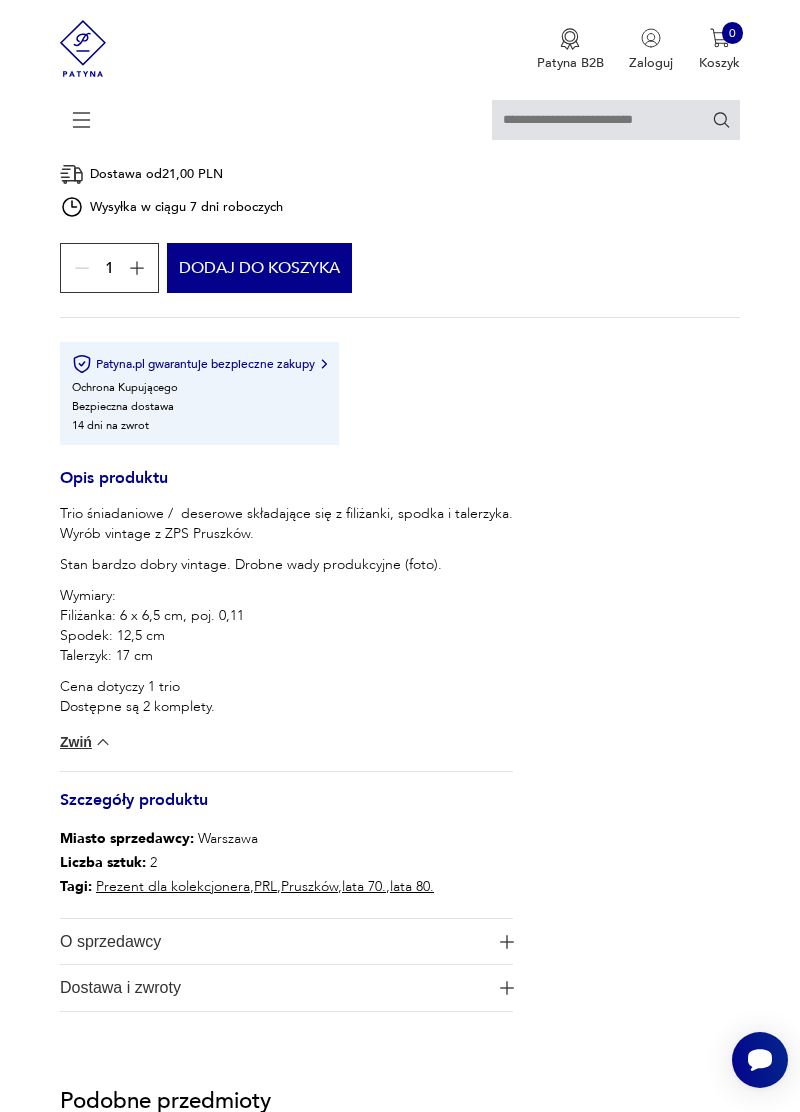 scroll, scrollTop: 1110, scrollLeft: 0, axis: vertical 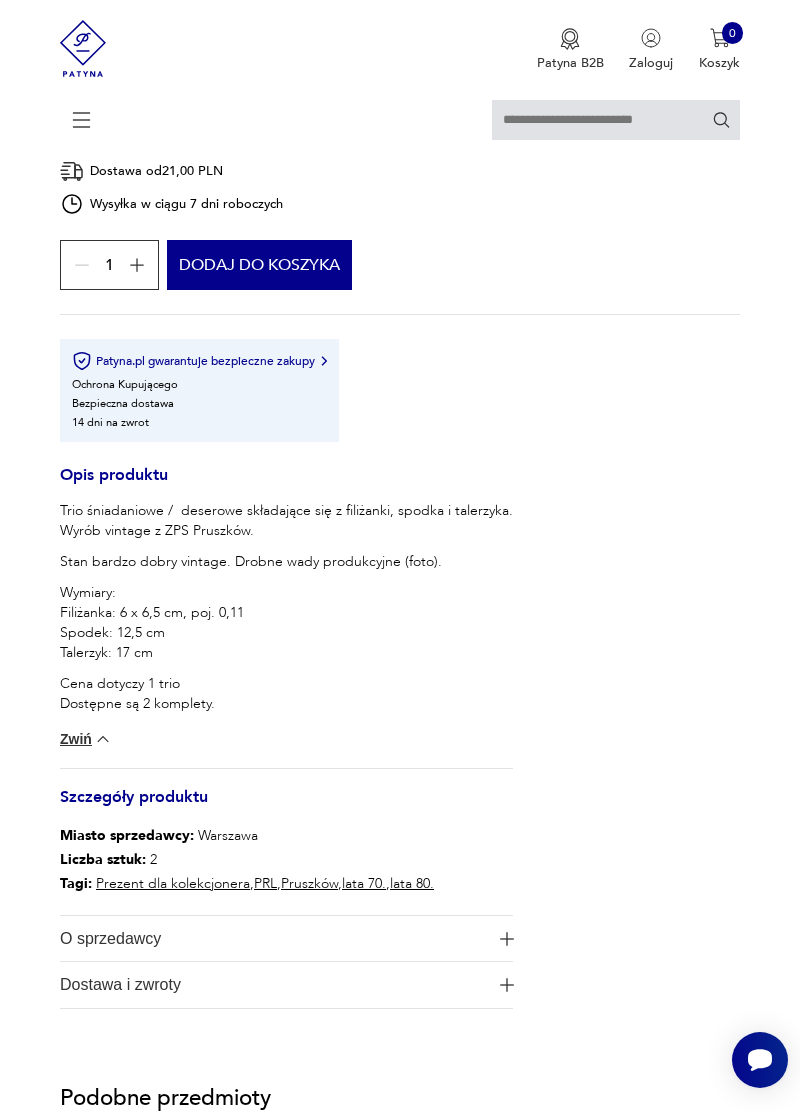click at bounding box center [103, 739] 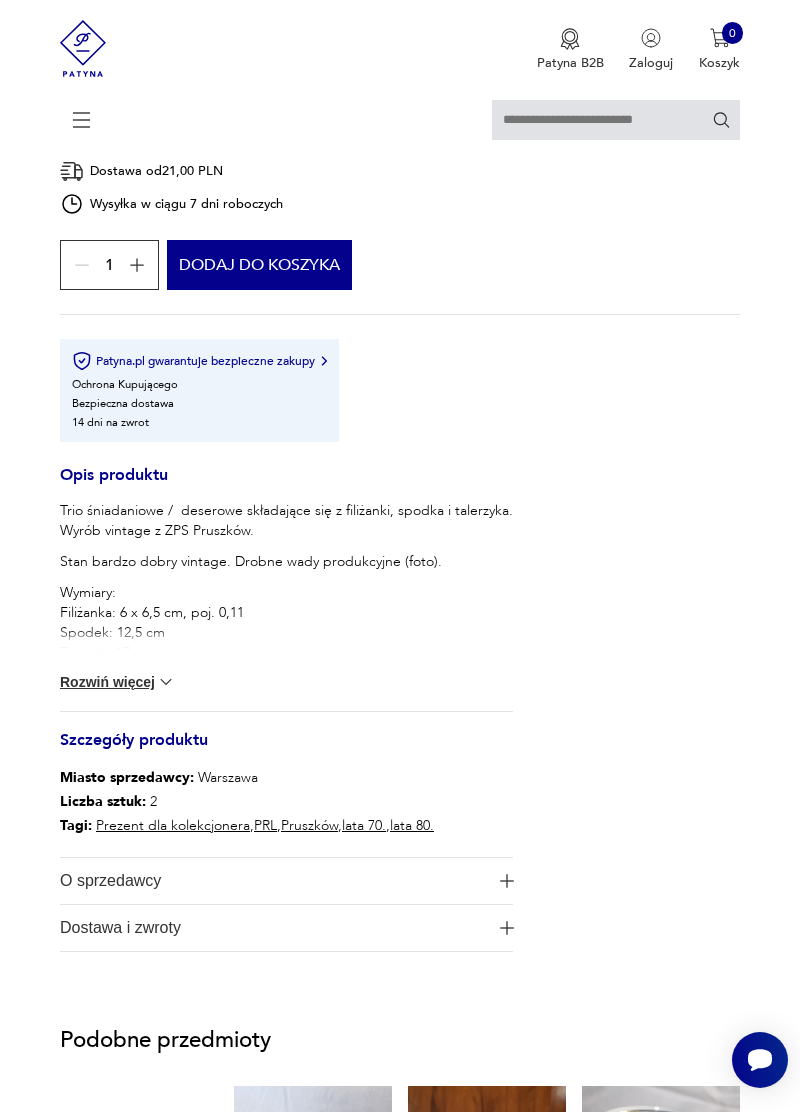 click on "Rozwiń więcej" at bounding box center (118, 682) 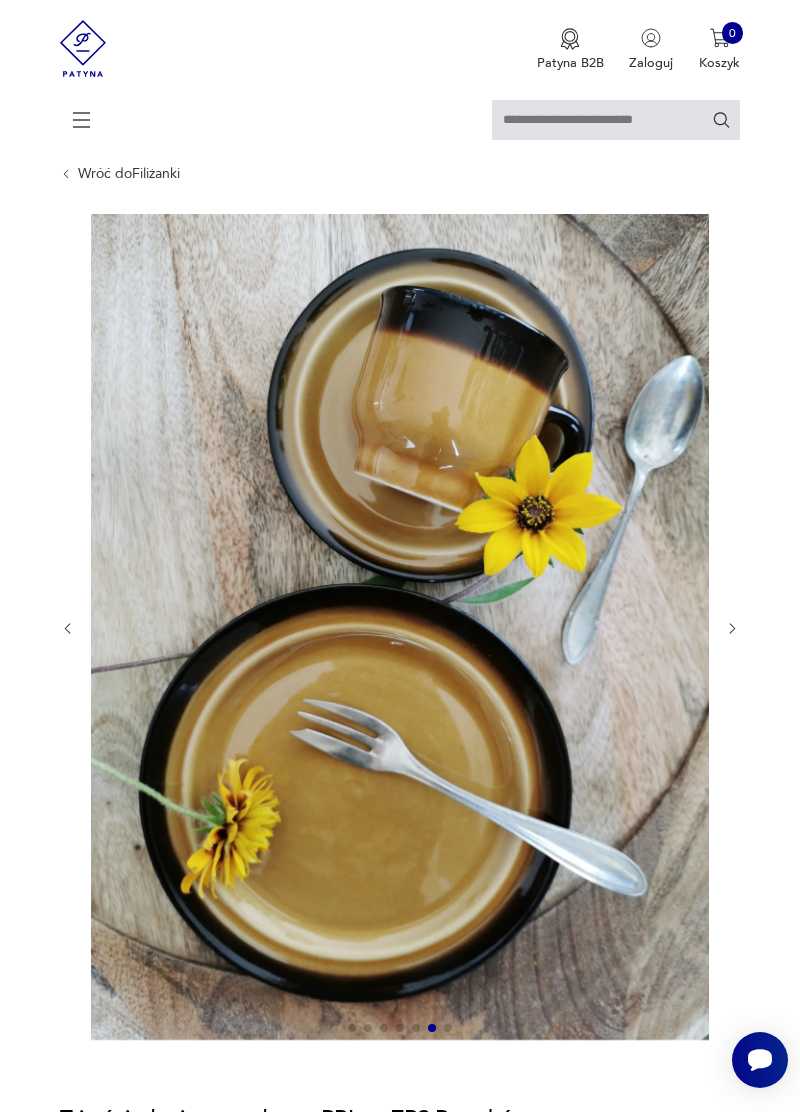 scroll, scrollTop: 0, scrollLeft: 0, axis: both 